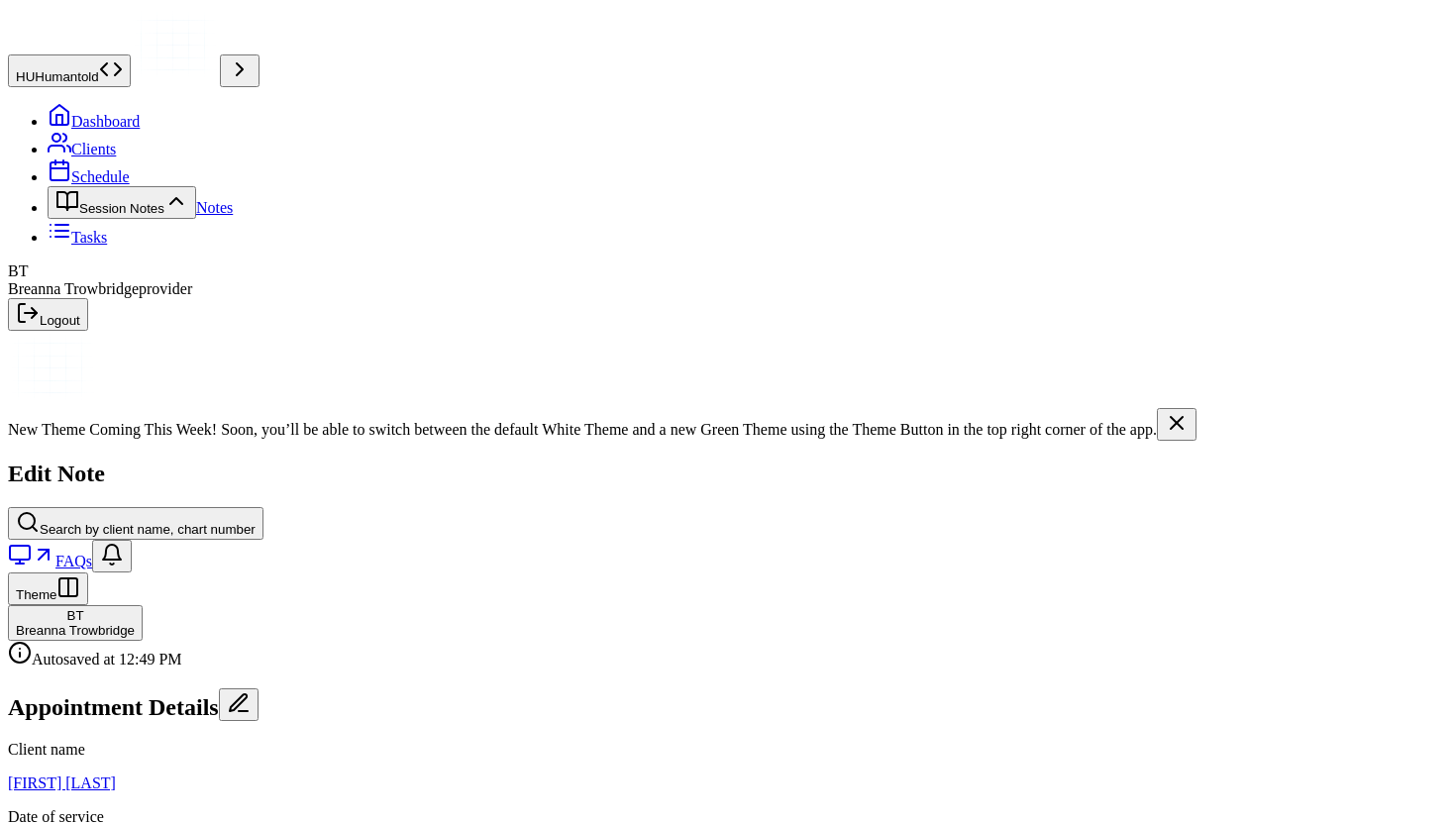 scroll, scrollTop: 1305, scrollLeft: 0, axis: vertical 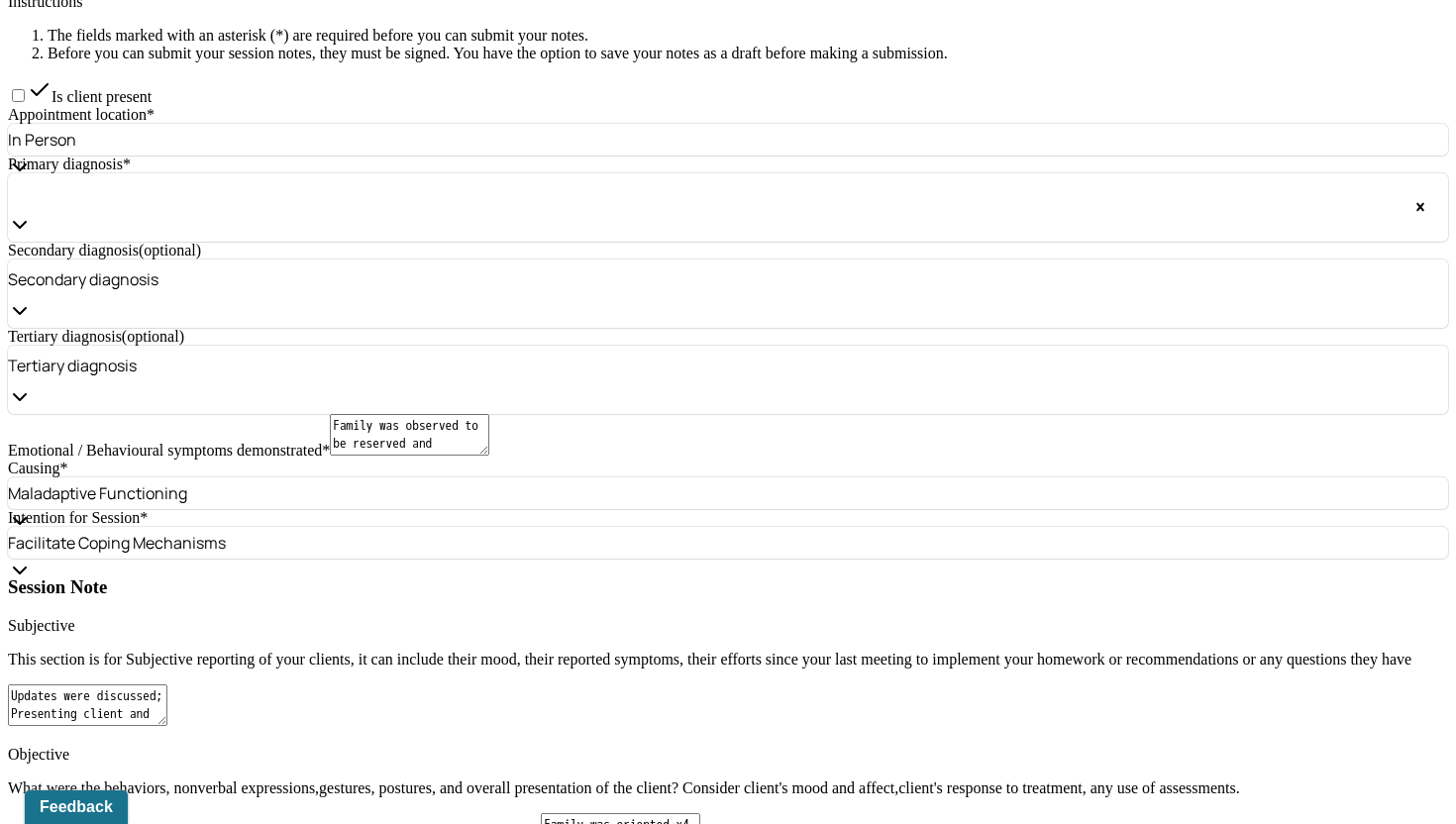 click on "Family discussed recent separation of parents and changes in dynamics." at bounding box center [87, 998] 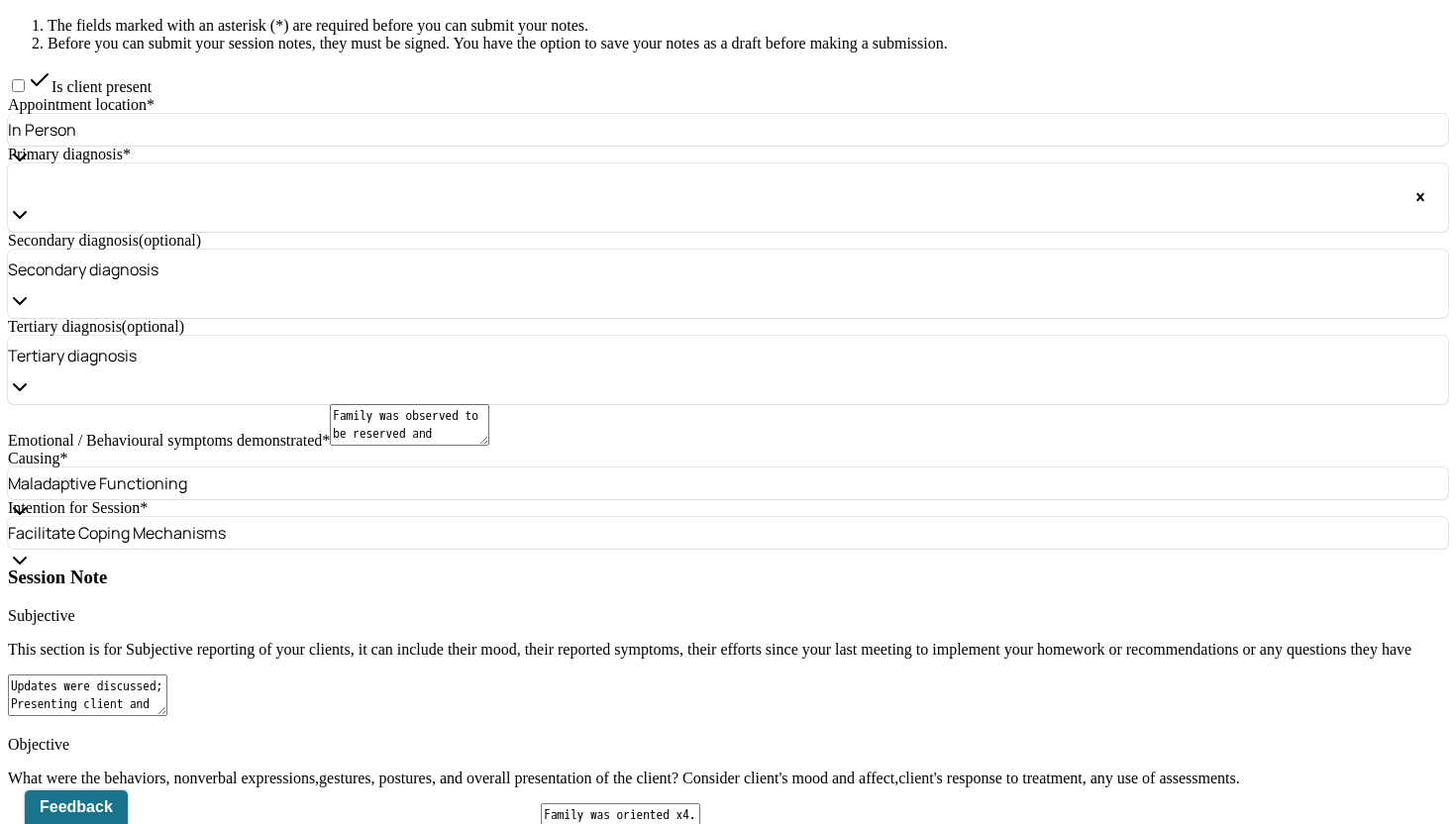 click on "Family discussed recent separation of parents and changes in dynamics. Mother reports conflicting feelings regarding the current situation. Psychoeducation was used when facilitating conversation around importance of making sure needs are being met. Pre" at bounding box center [87, 988] 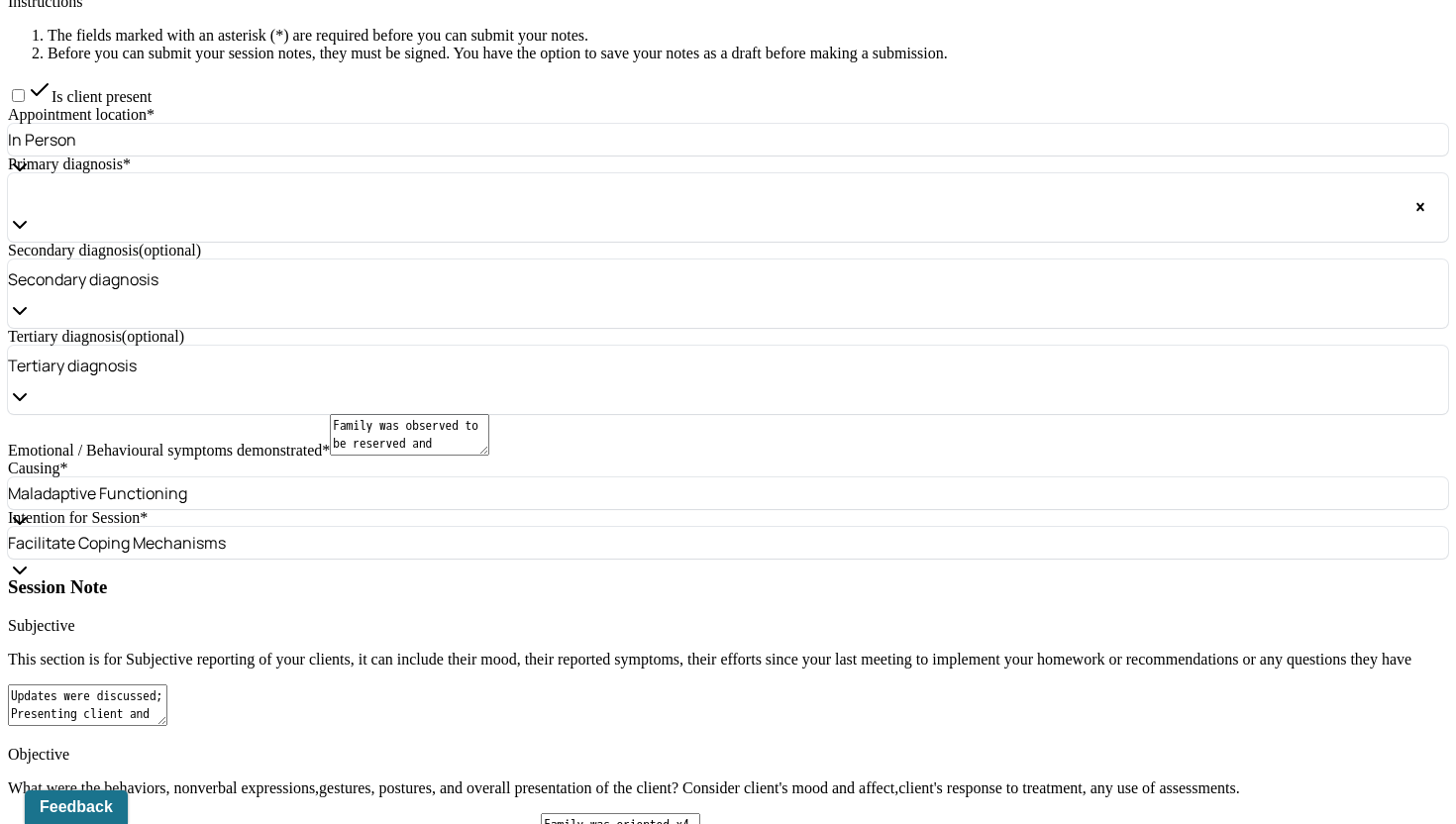 type on "Family discussed recent separation of parents and changes in dynamics. Presenting client reports conflicting feelings regarding the current situation. Psychoeducation was used when facilitating conversation around importance of making sure needs are being met. Presenting client's son was hesitant to discuss feelings regarding the situation. Humanism was used to meet him where he is at and working to strengthen rapport through play." 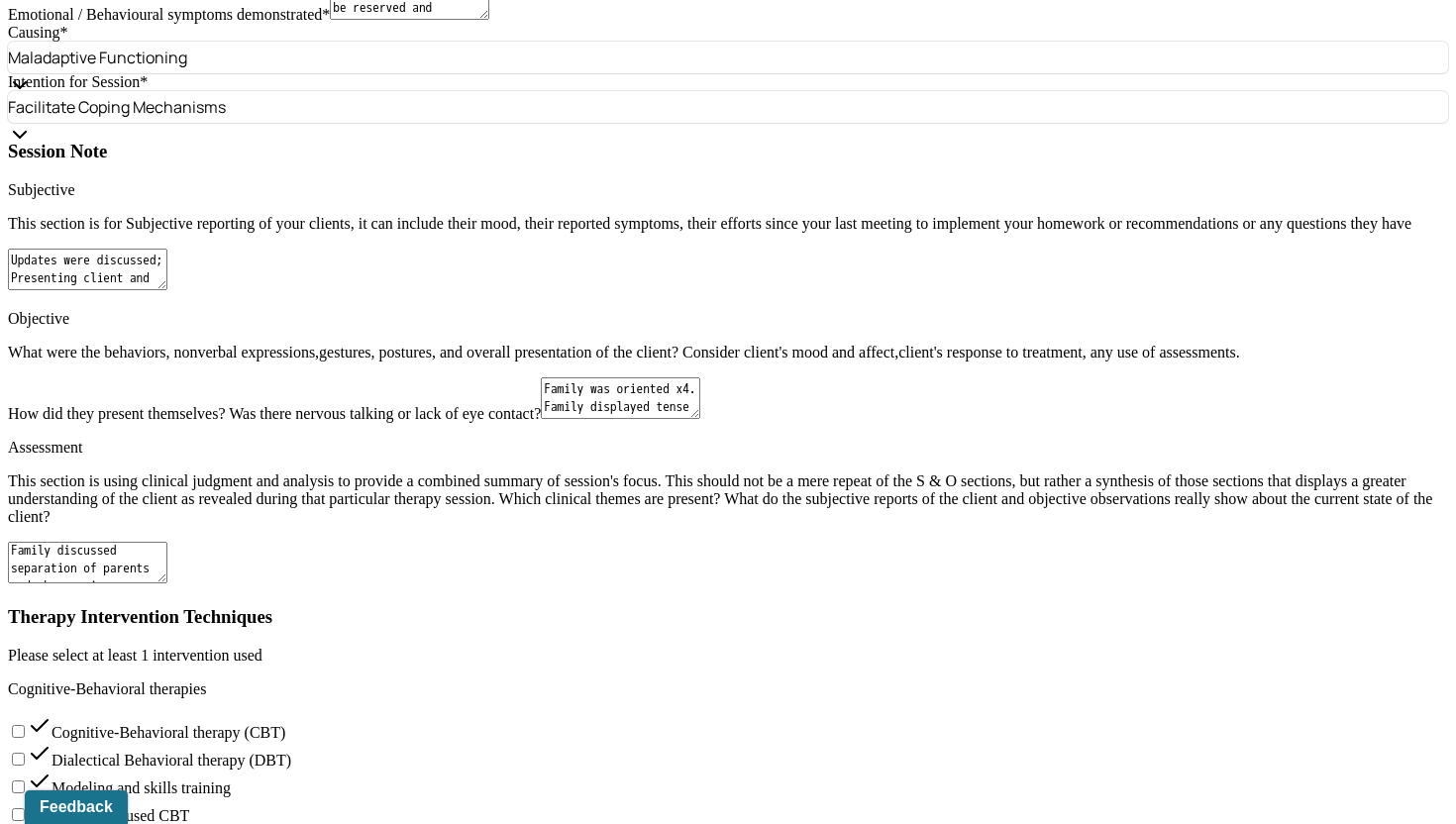scroll, scrollTop: 1705, scrollLeft: 0, axis: vertical 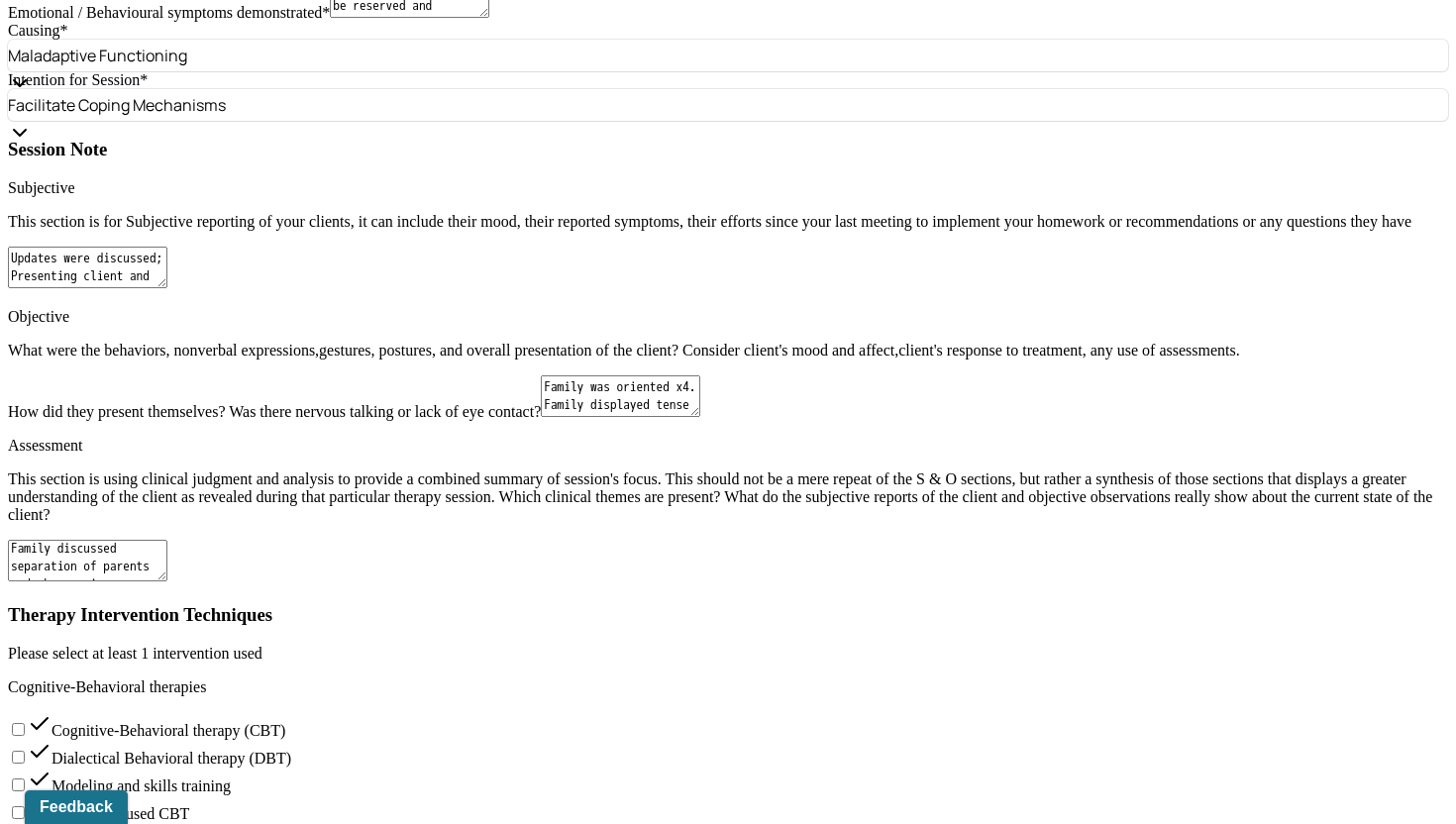 type on "Family discussed separation of parents and changes in dynamics. Presenting client reports conflicting feelings regarding the current situation. Psychoeducation was used when facilitating conversation around importance of making sure needs are being met. Presenting client's son was hesitant to discuss feelings regarding the situation. Humanism was used to meet him where he is at and working to strengthen rapport through play. Family participated in a game together during session. Attachment oriented interventions were referenced when creating space for the presenting client and her son to connect in a lighthearted manner." 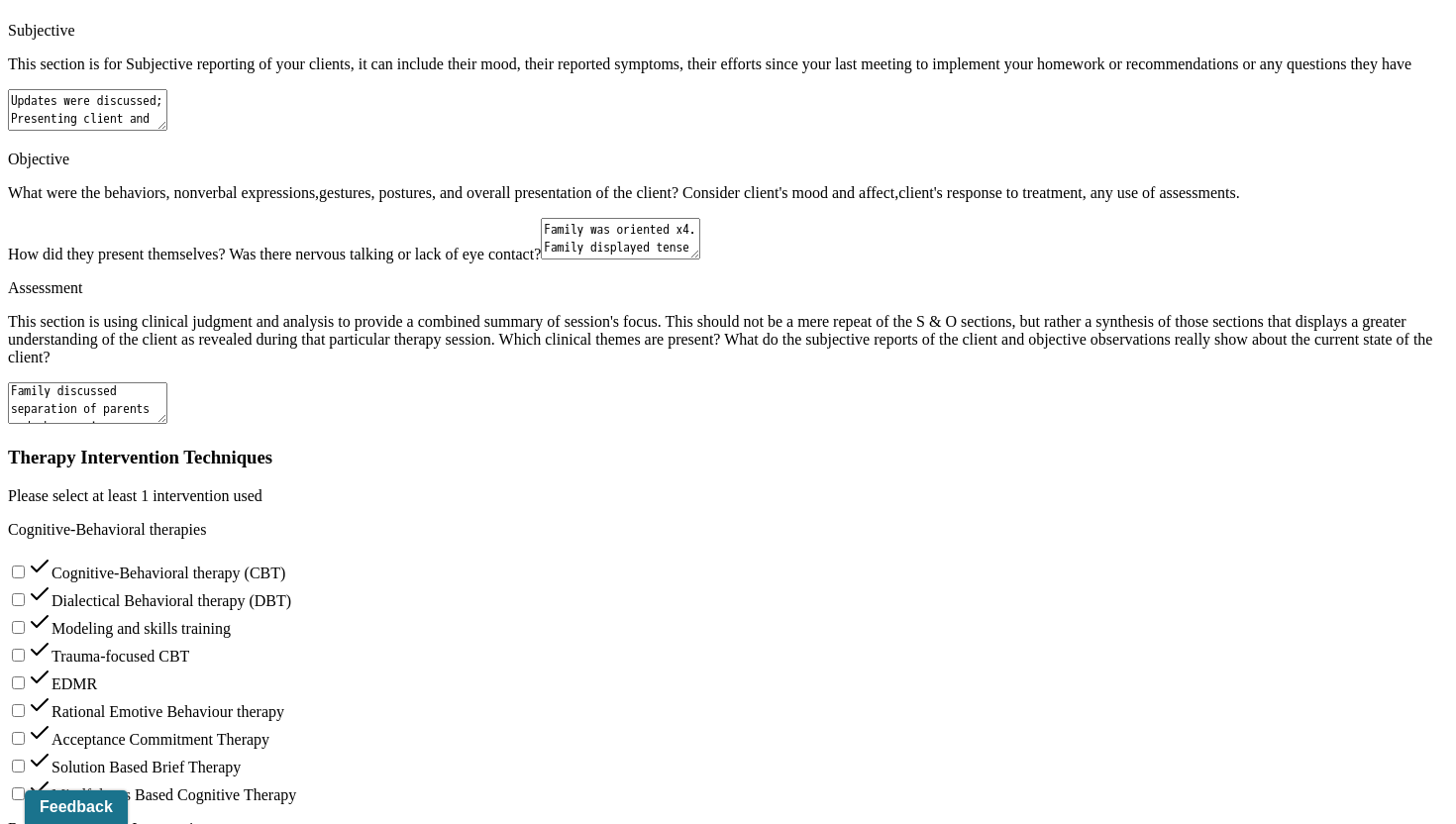 scroll, scrollTop: 1854, scrollLeft: 0, axis: vertical 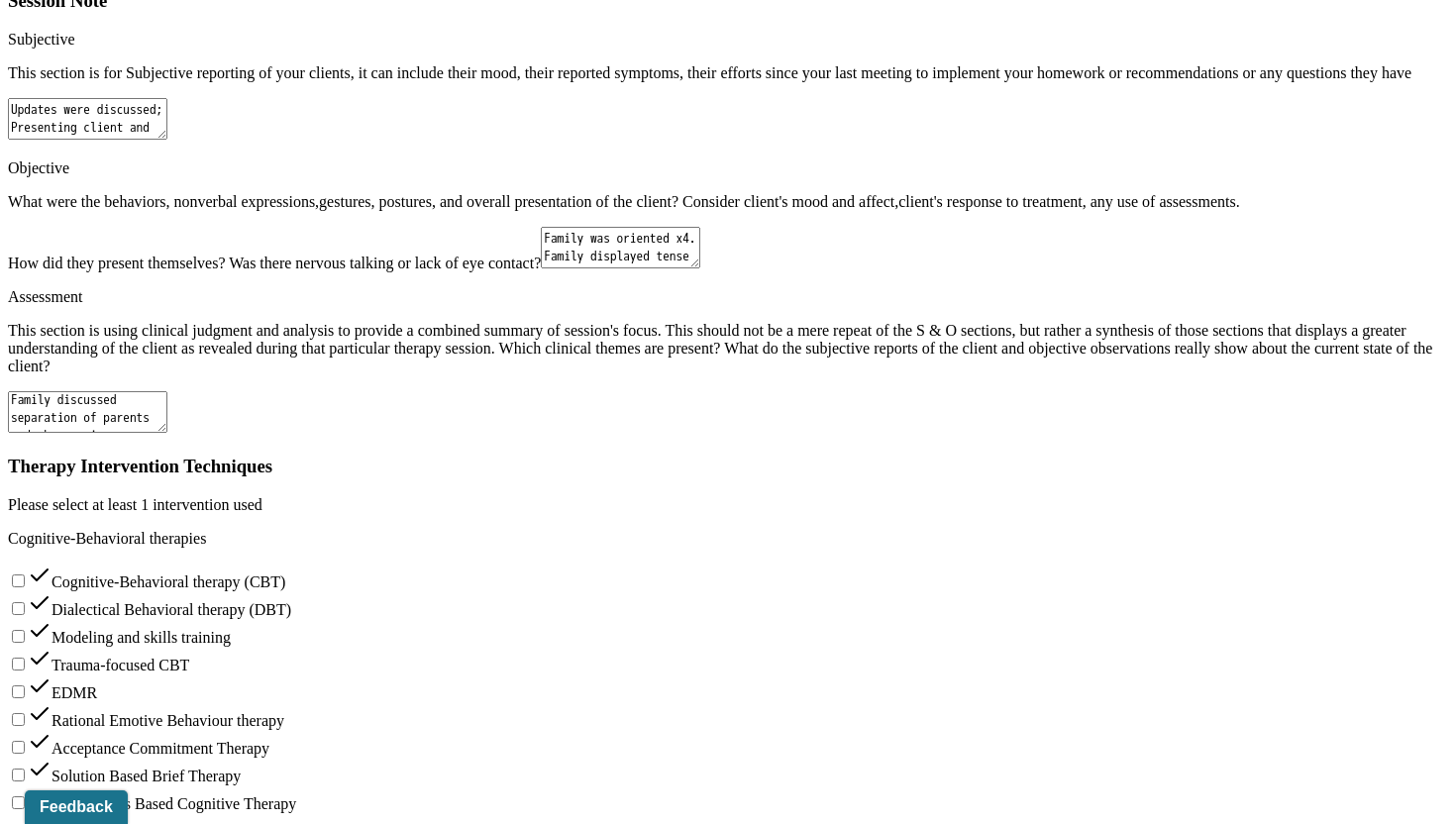 drag, startPoint x: 949, startPoint y: 389, endPoint x: 561, endPoint y: 382, distance: 388.0631 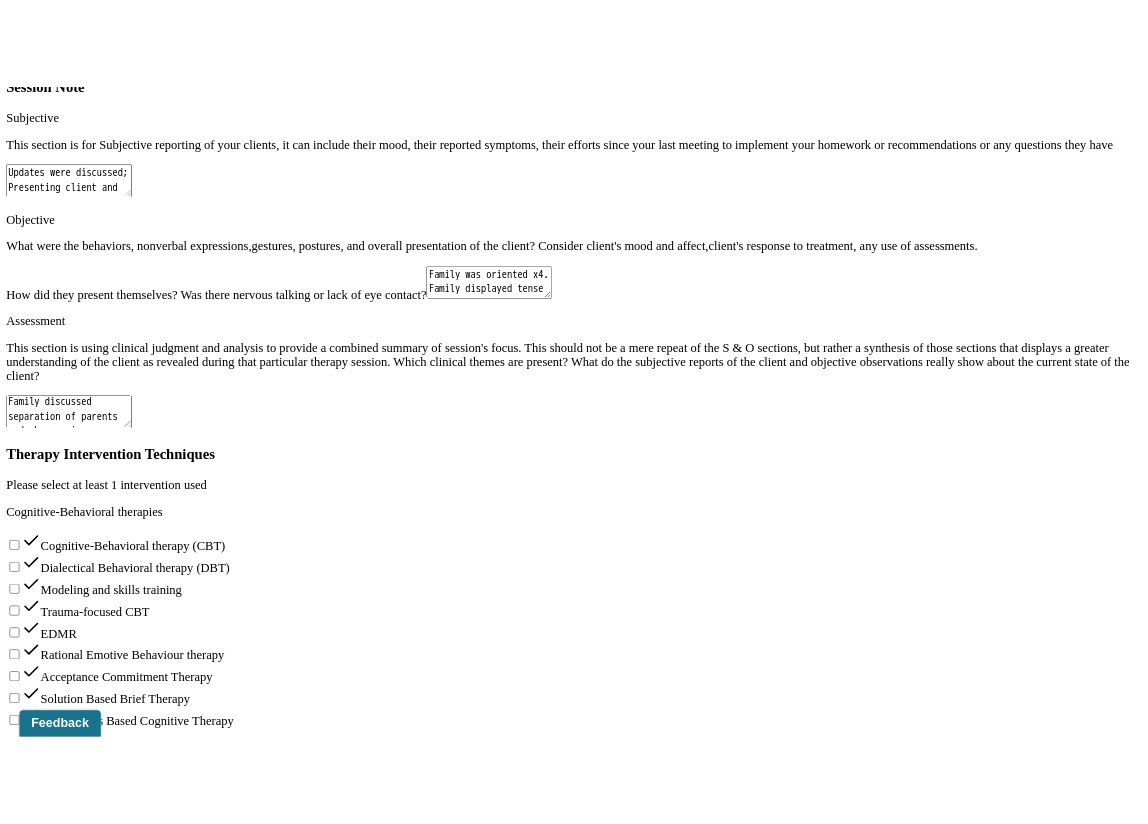 scroll, scrollTop: 2106, scrollLeft: 0, axis: vertical 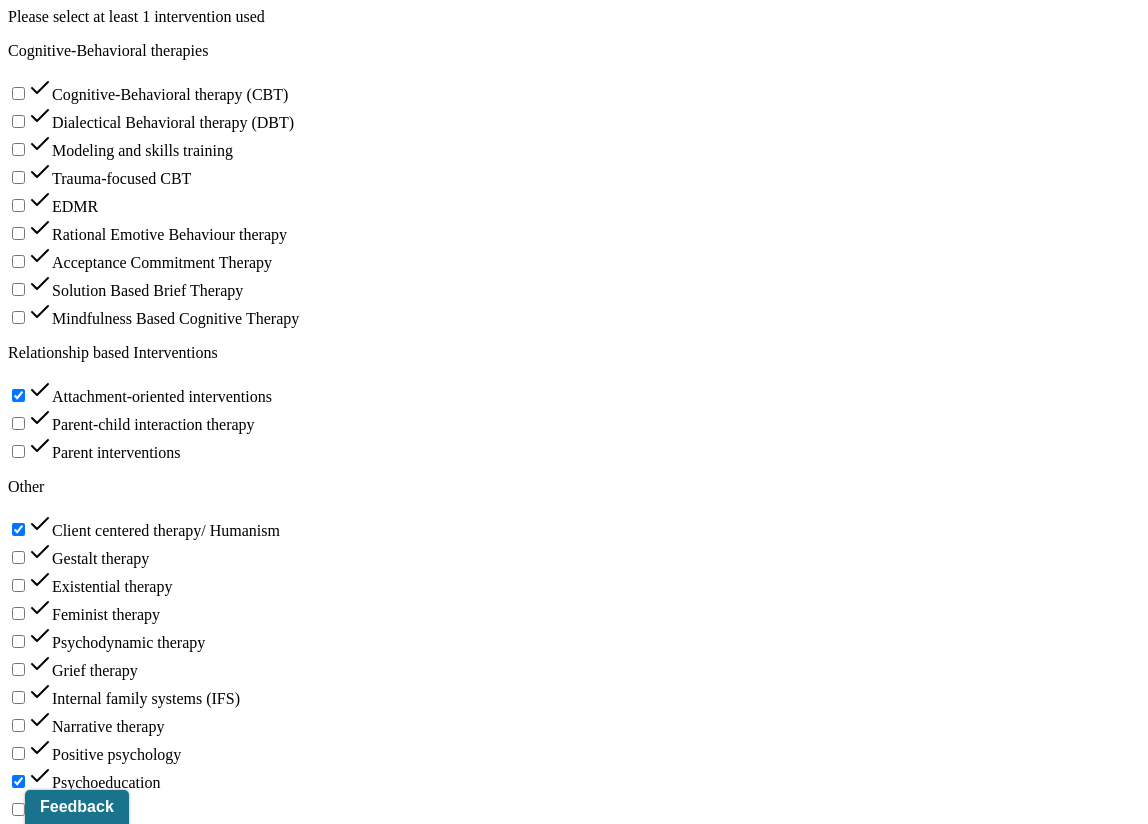 type on "Family was engaged and responsive" 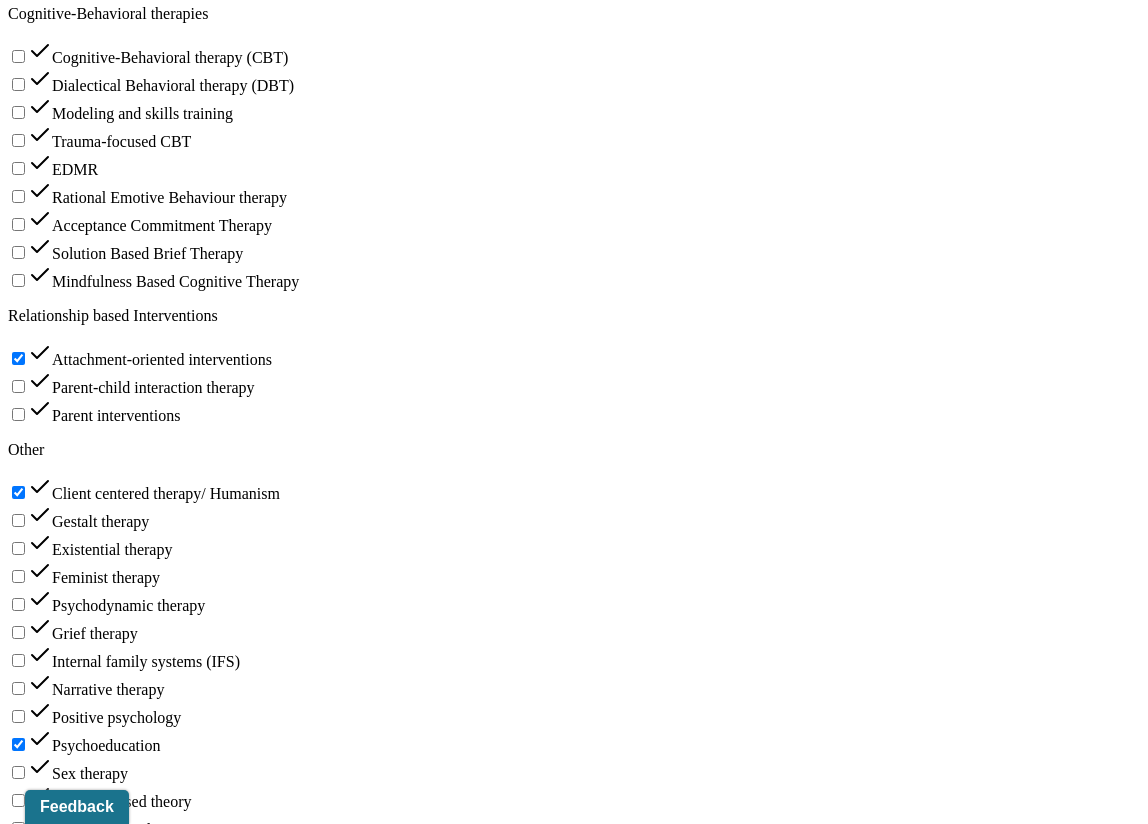 scroll, scrollTop: 2453, scrollLeft: 0, axis: vertical 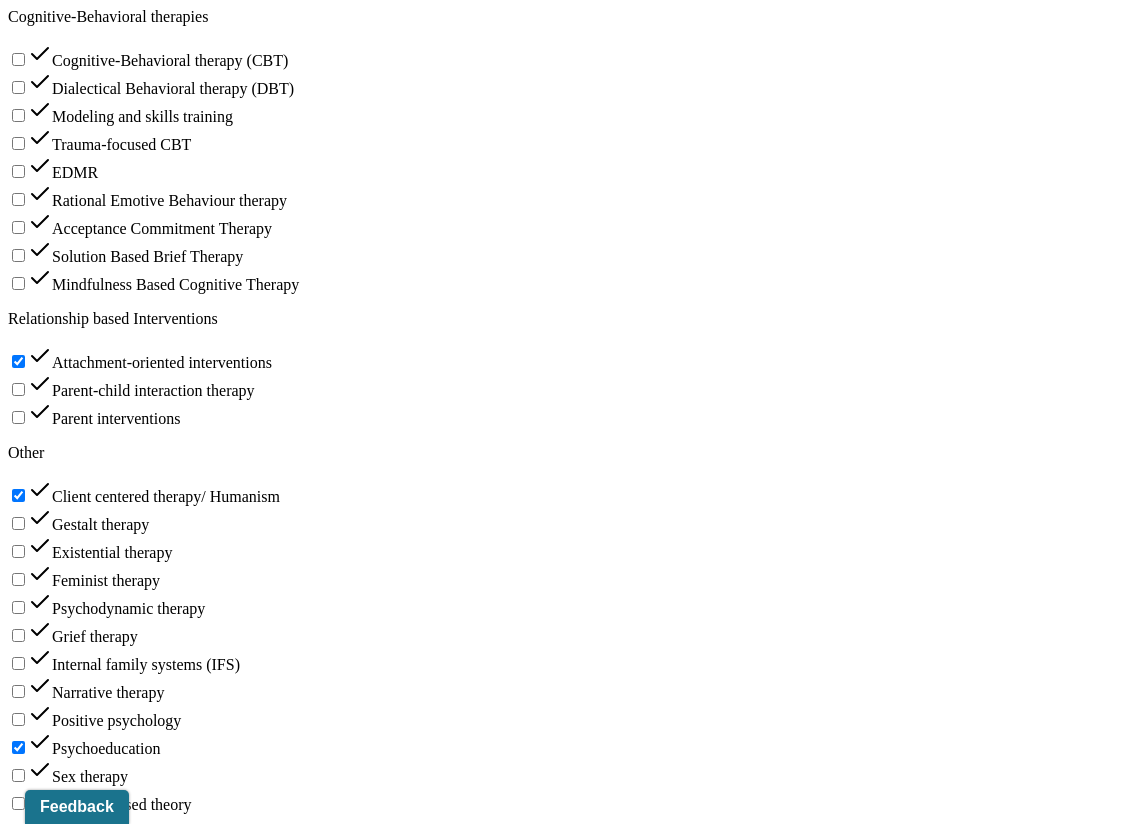 type on "Progress; family engaged in conversation regarding current stressors increasing conflict" 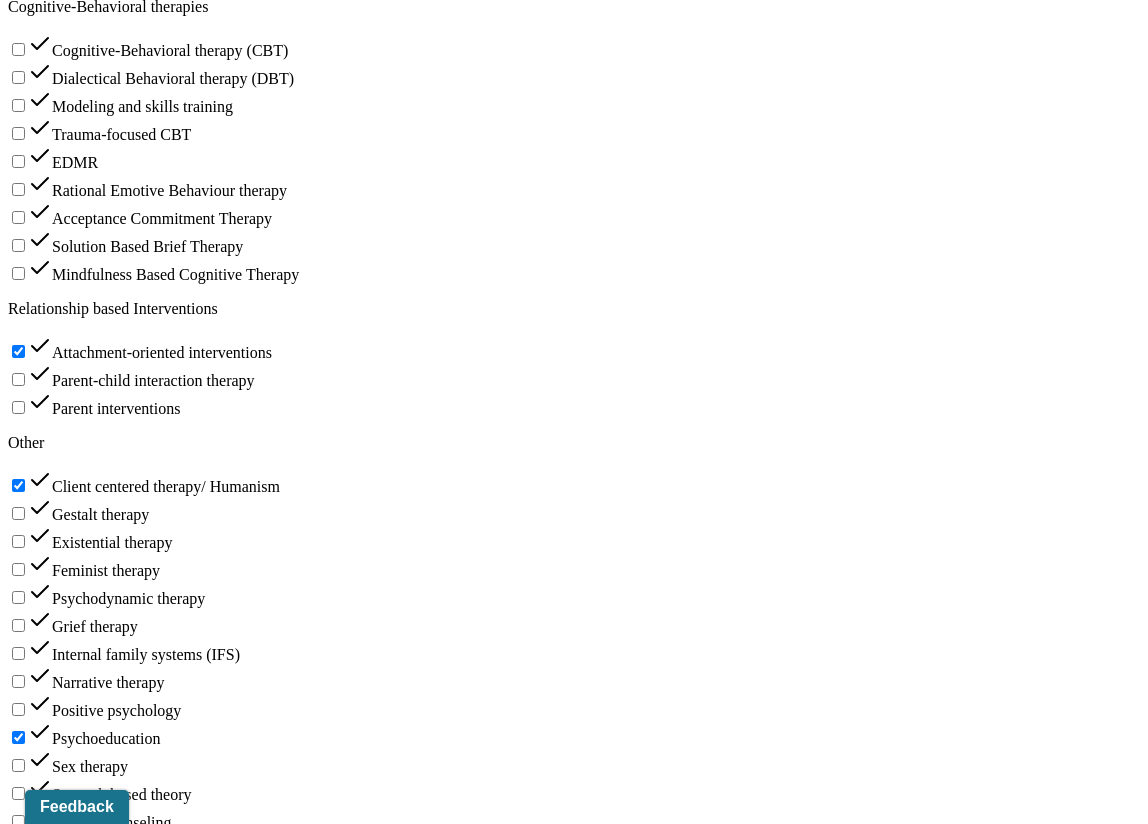 type on "Progress; family shows motivation to create connections with each other" 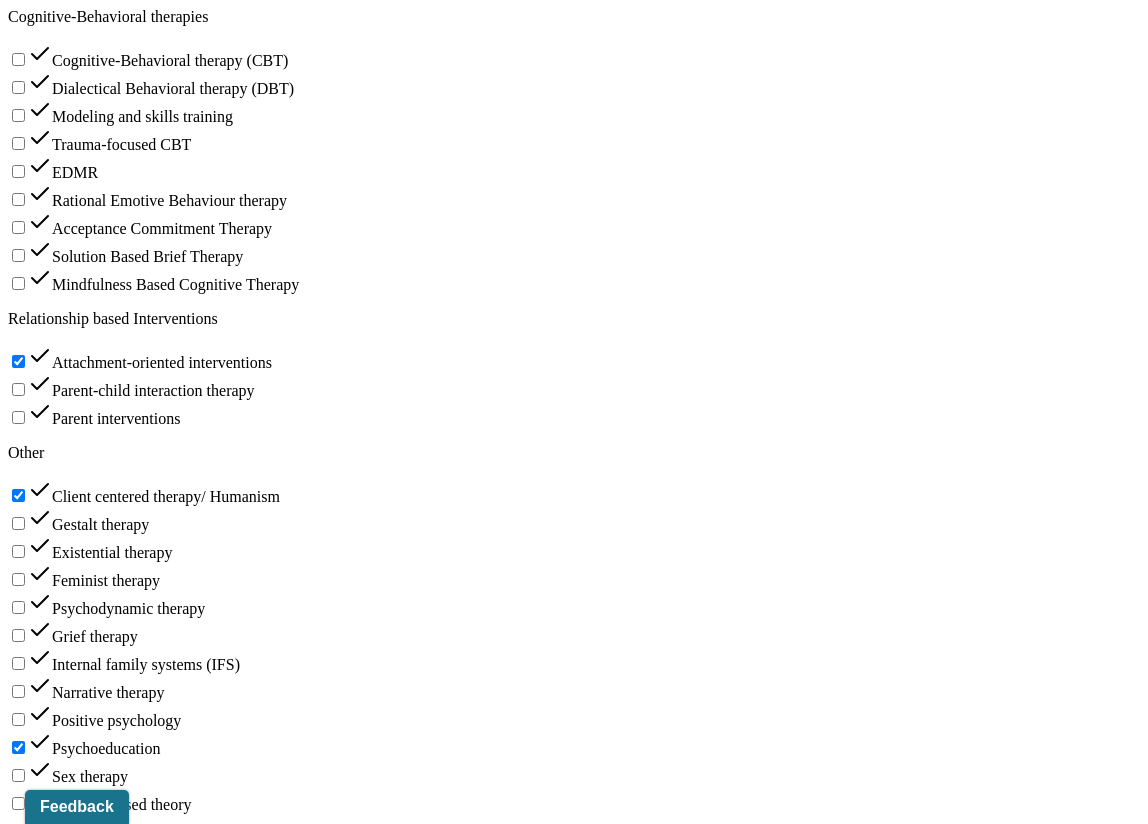drag, startPoint x: 805, startPoint y: 579, endPoint x: 826, endPoint y: 556, distance: 31.144823 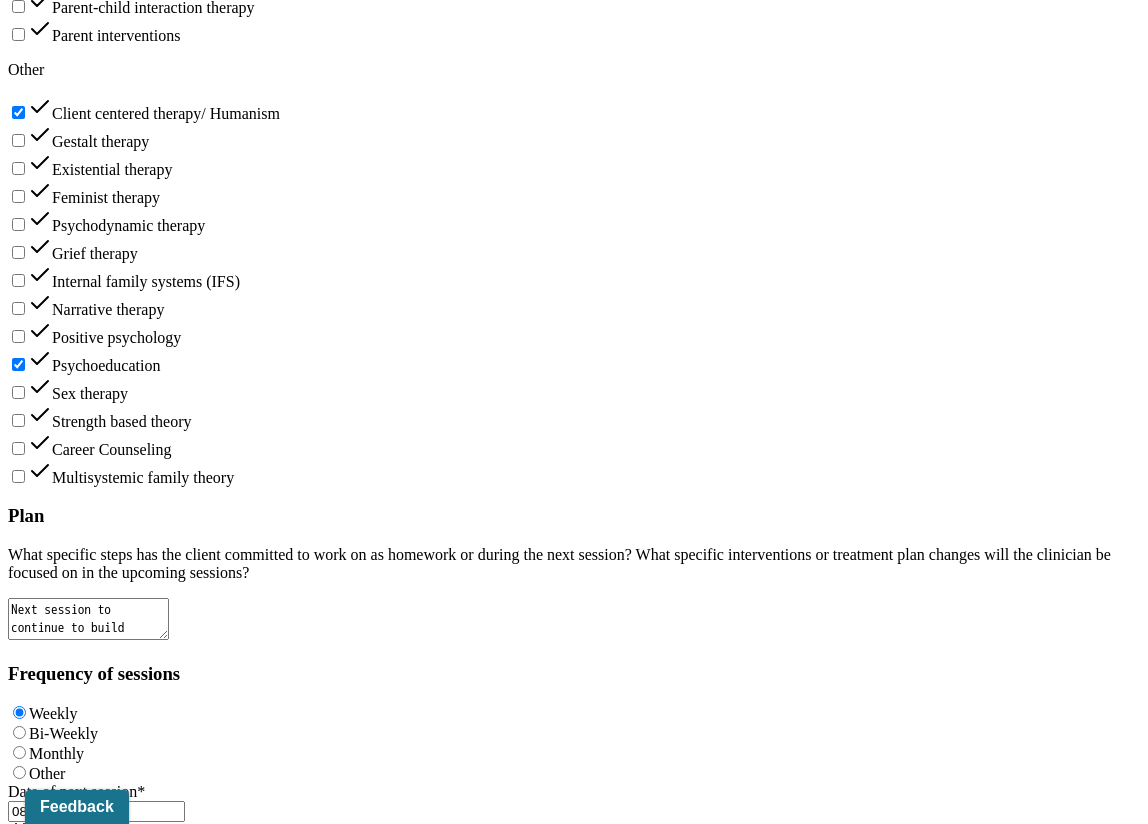 type on "Progress; Family discussed both progress and lack of progress within the home" 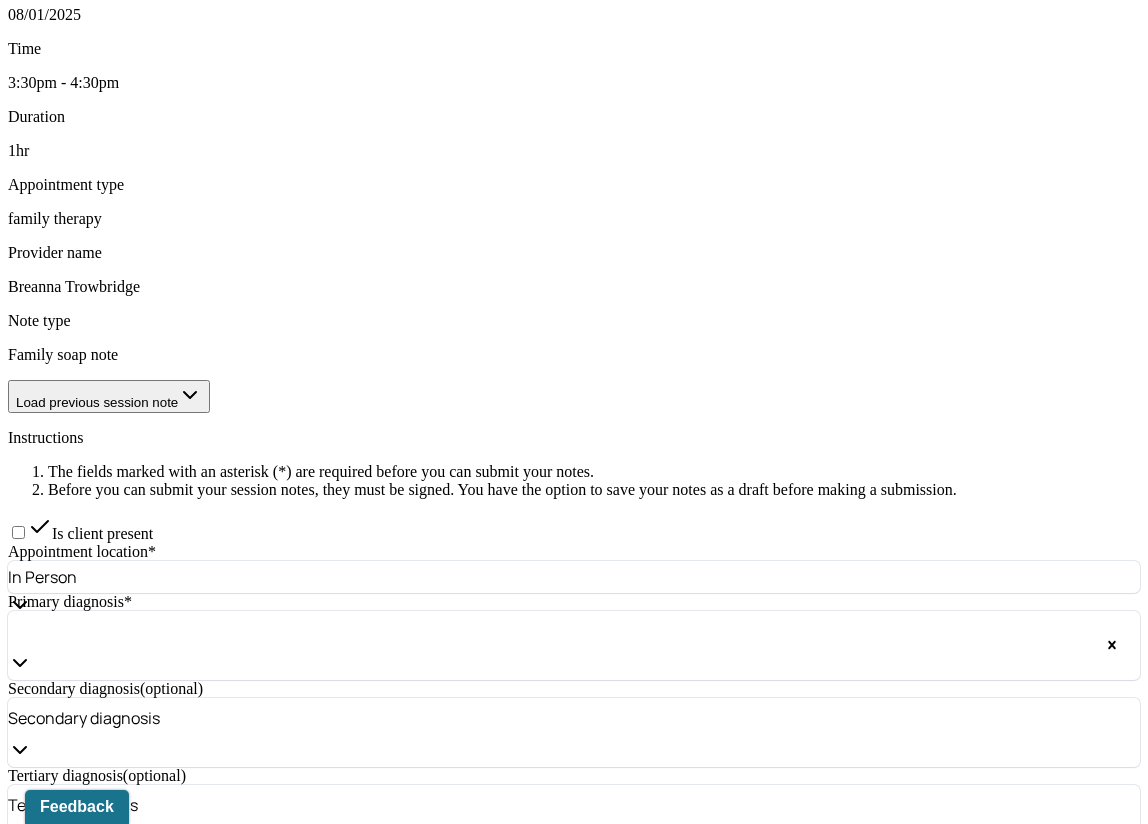 scroll, scrollTop: 879, scrollLeft: 0, axis: vertical 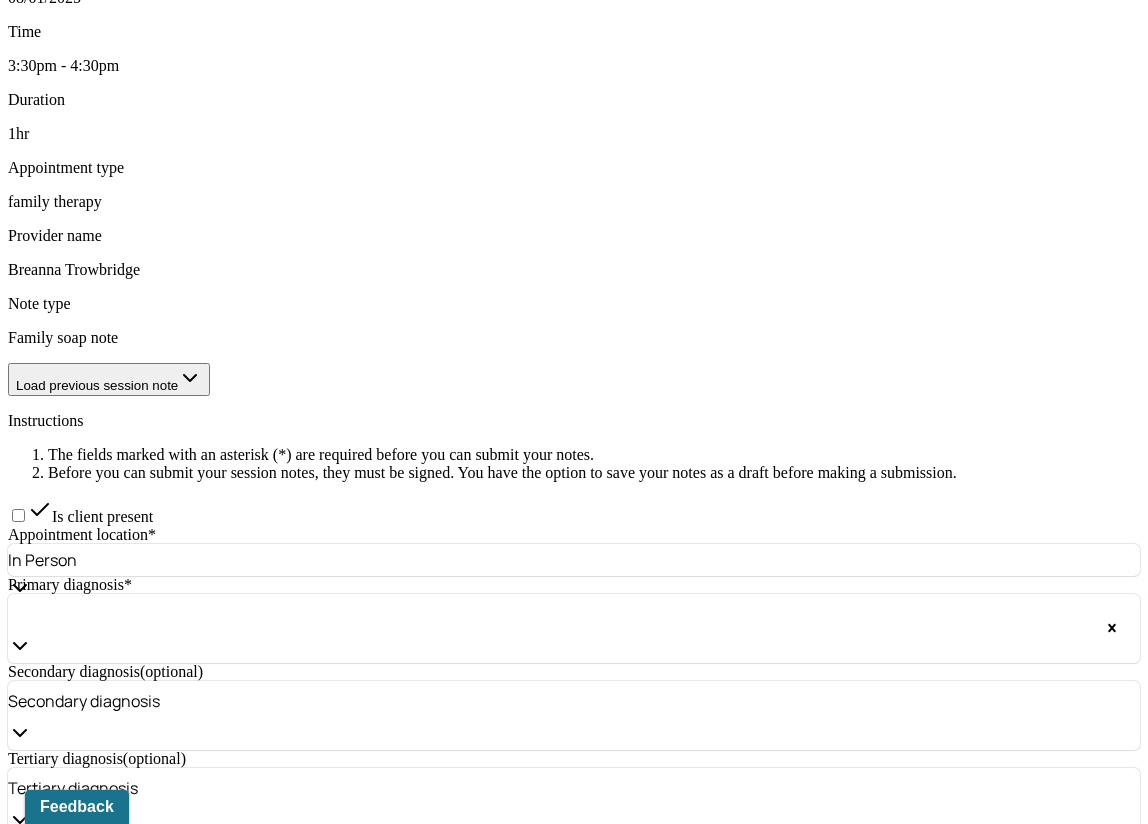 type on "bt1" 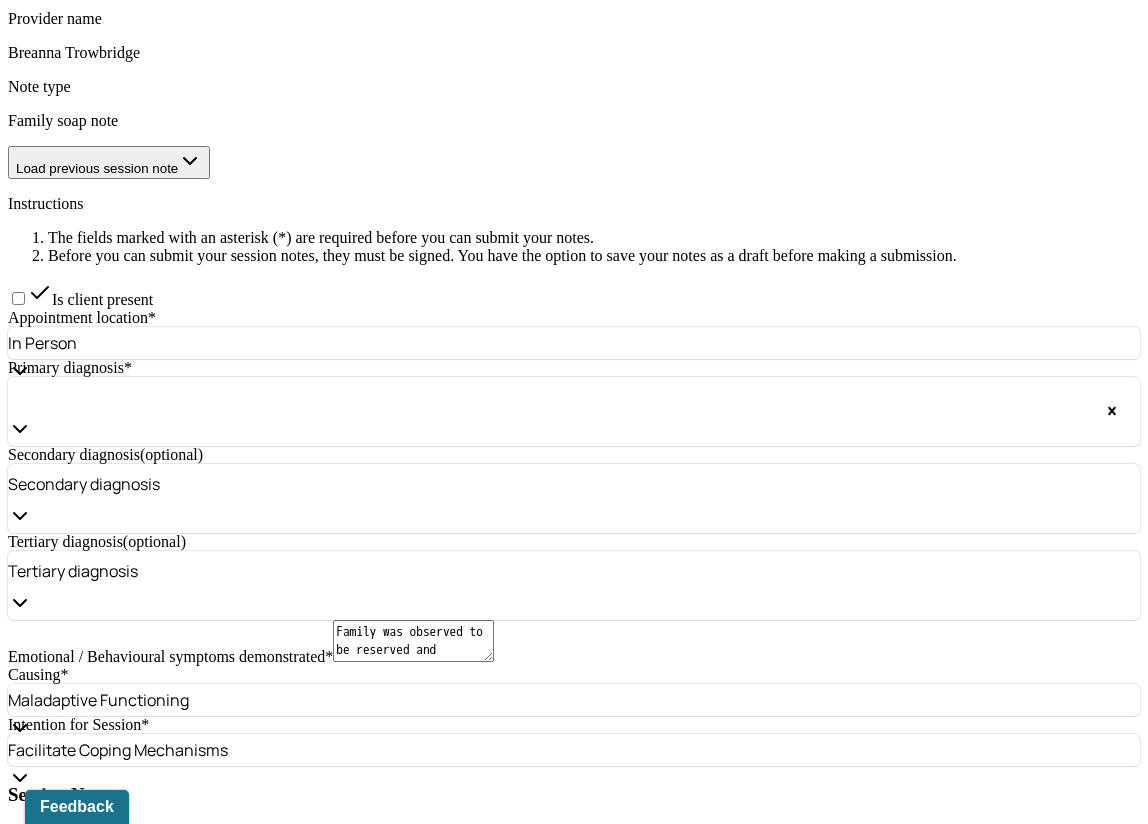 scroll, scrollTop: 1108, scrollLeft: 0, axis: vertical 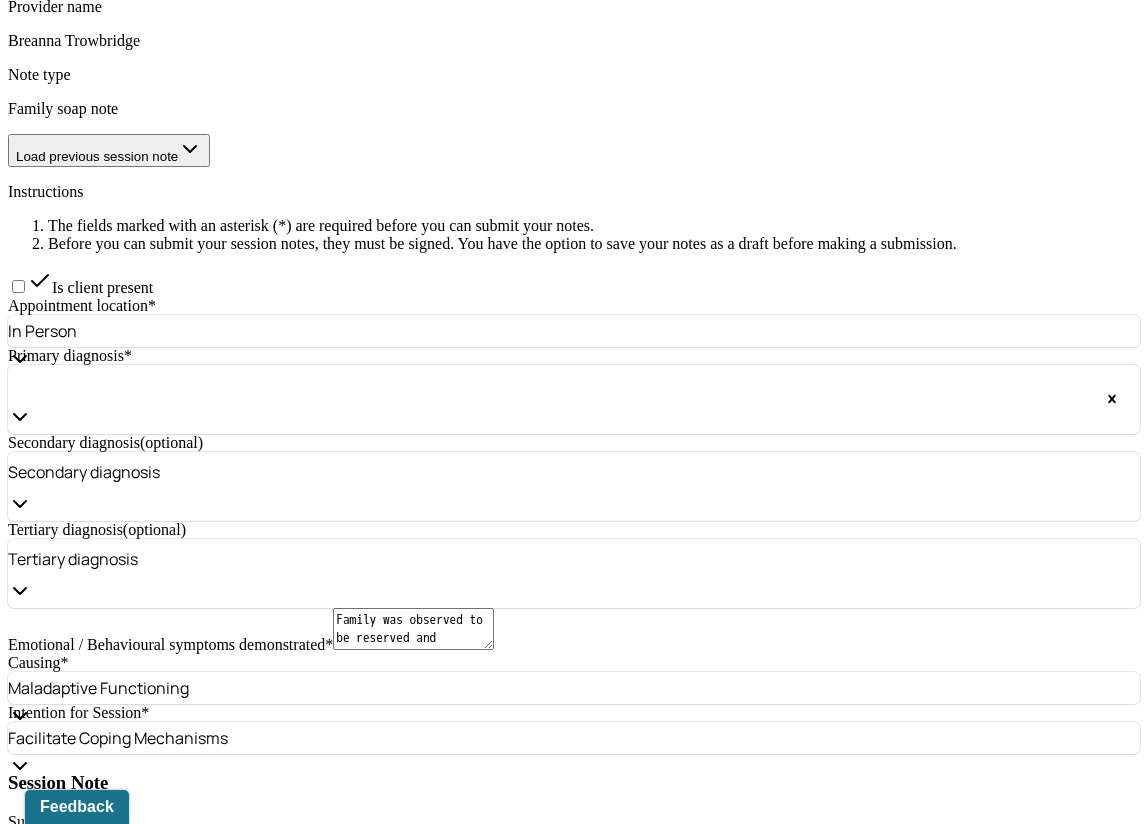 type on "Family was oriented x4. Presenting client displayed consistent eye contact and relaxed body language. Presenting client's son displayed minimal eye contact and often would avoid conversation." 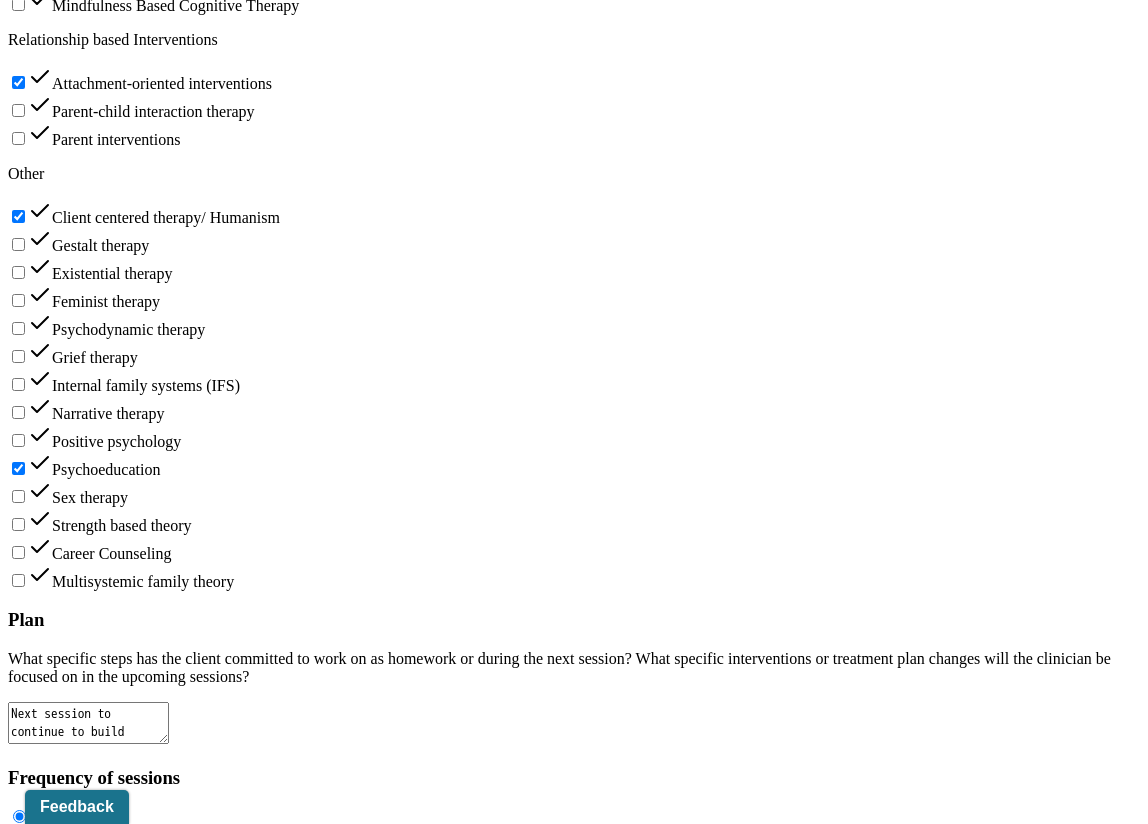 scroll, scrollTop: 2815, scrollLeft: 0, axis: vertical 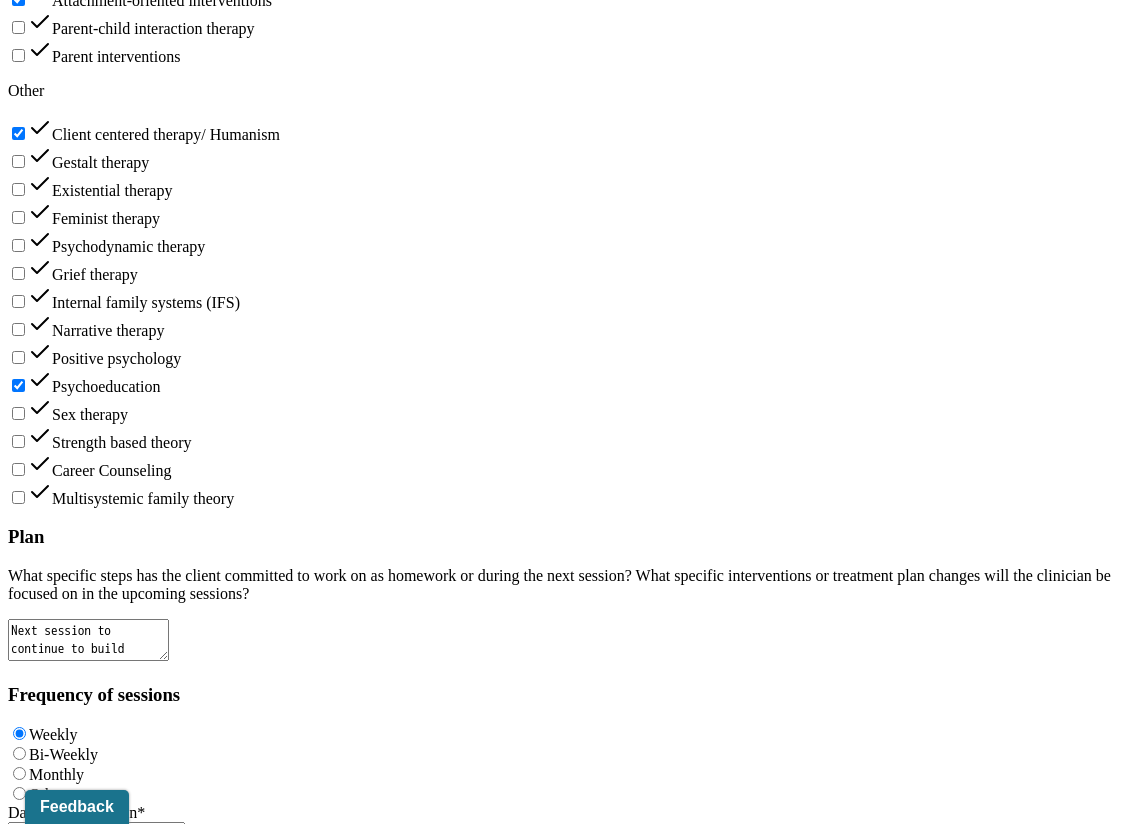 click on "Submit for review" at bounding box center [162, 1884] 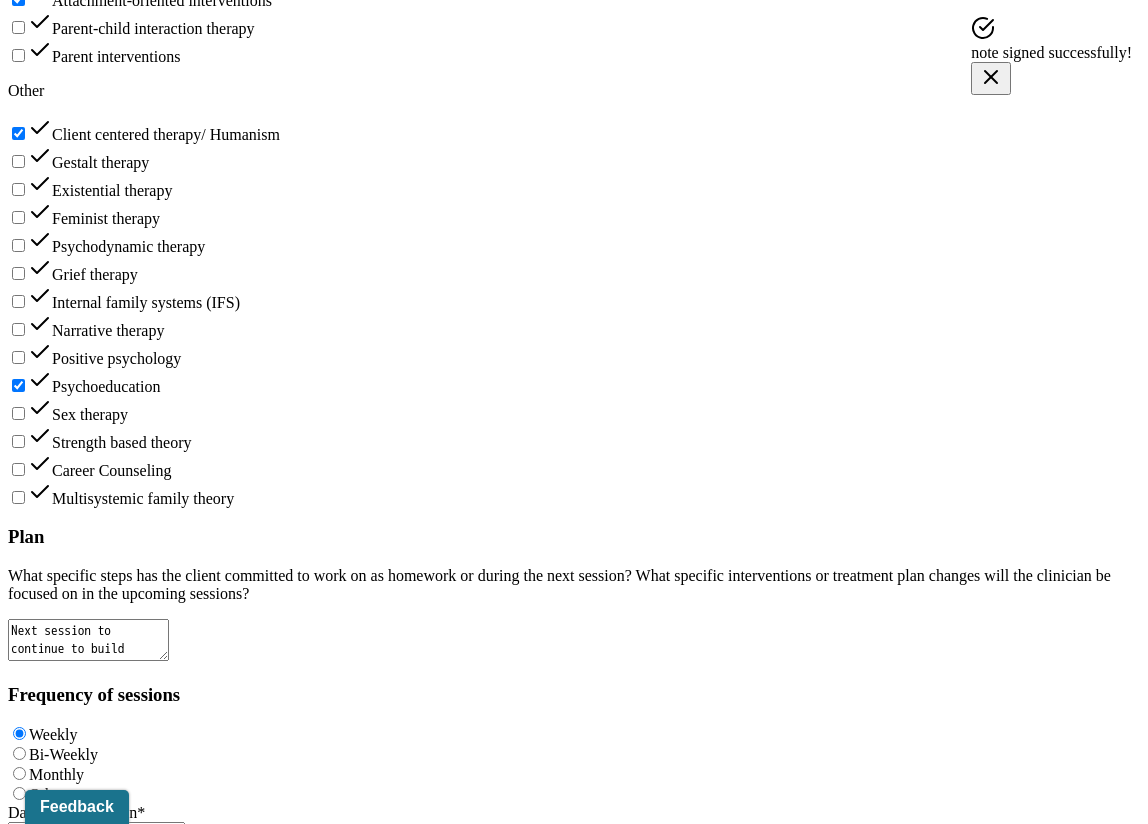 scroll, scrollTop: 0, scrollLeft: 0, axis: both 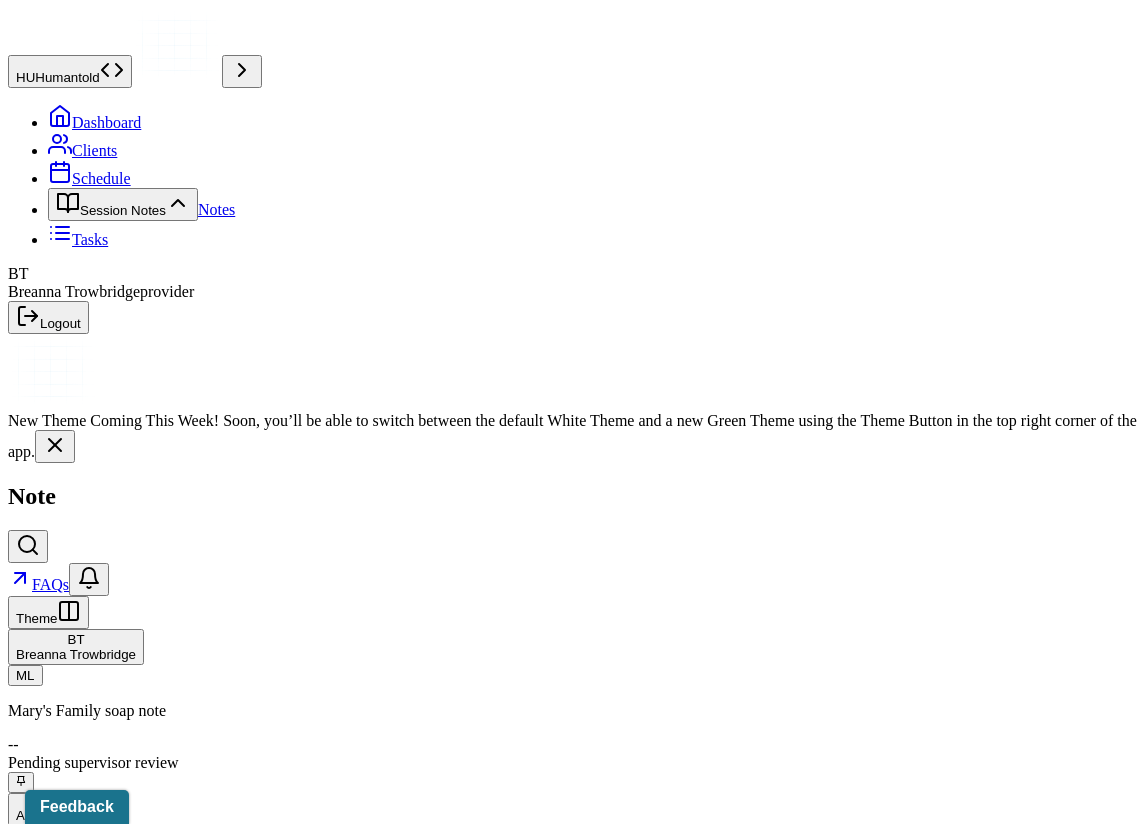 click on "Clients" at bounding box center (82, 150) 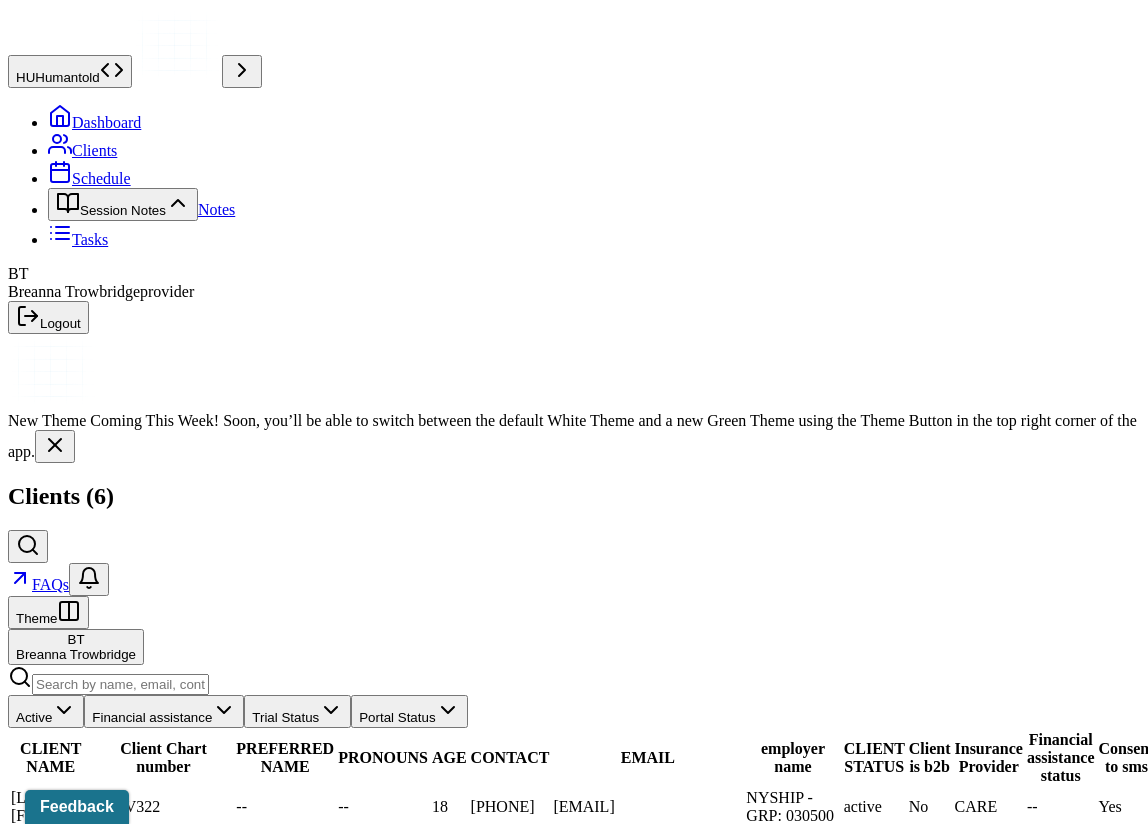 click on "Notes" at bounding box center (216, 209) 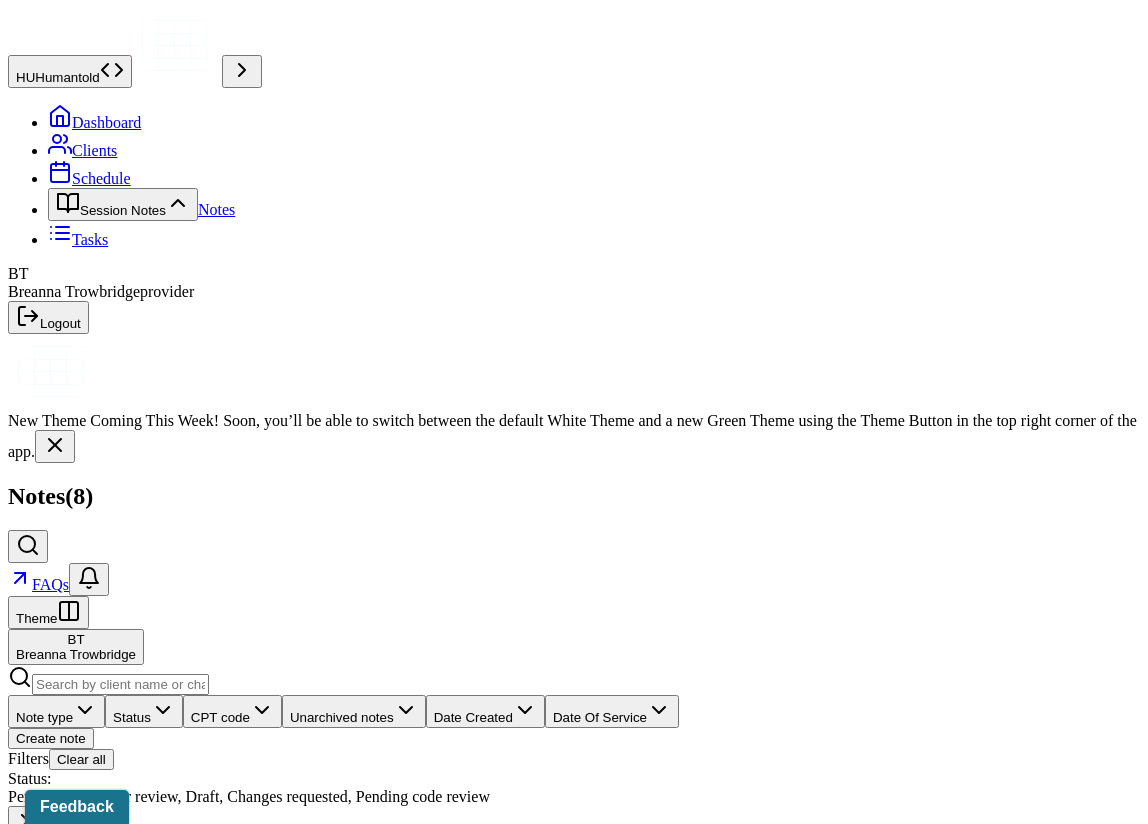 click on "[LAST], [FIRST]" at bounding box center [365, 1073] 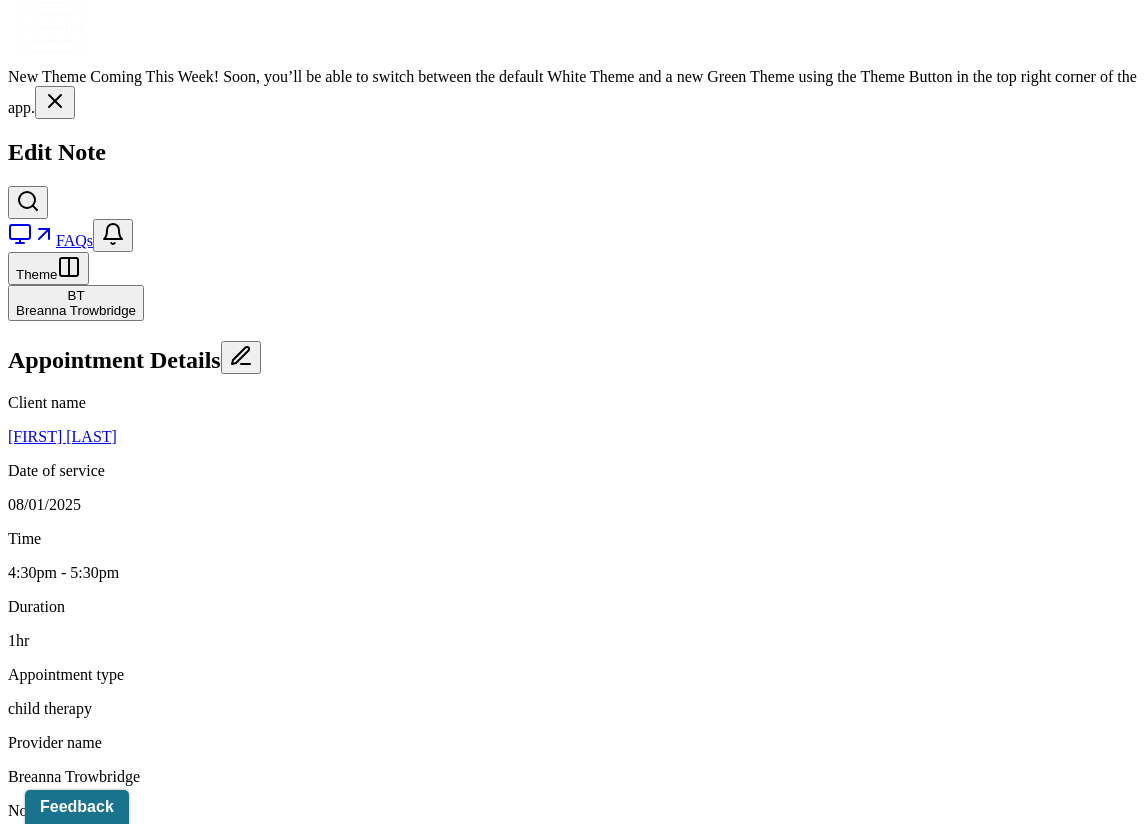 scroll, scrollTop: 349, scrollLeft: 0, axis: vertical 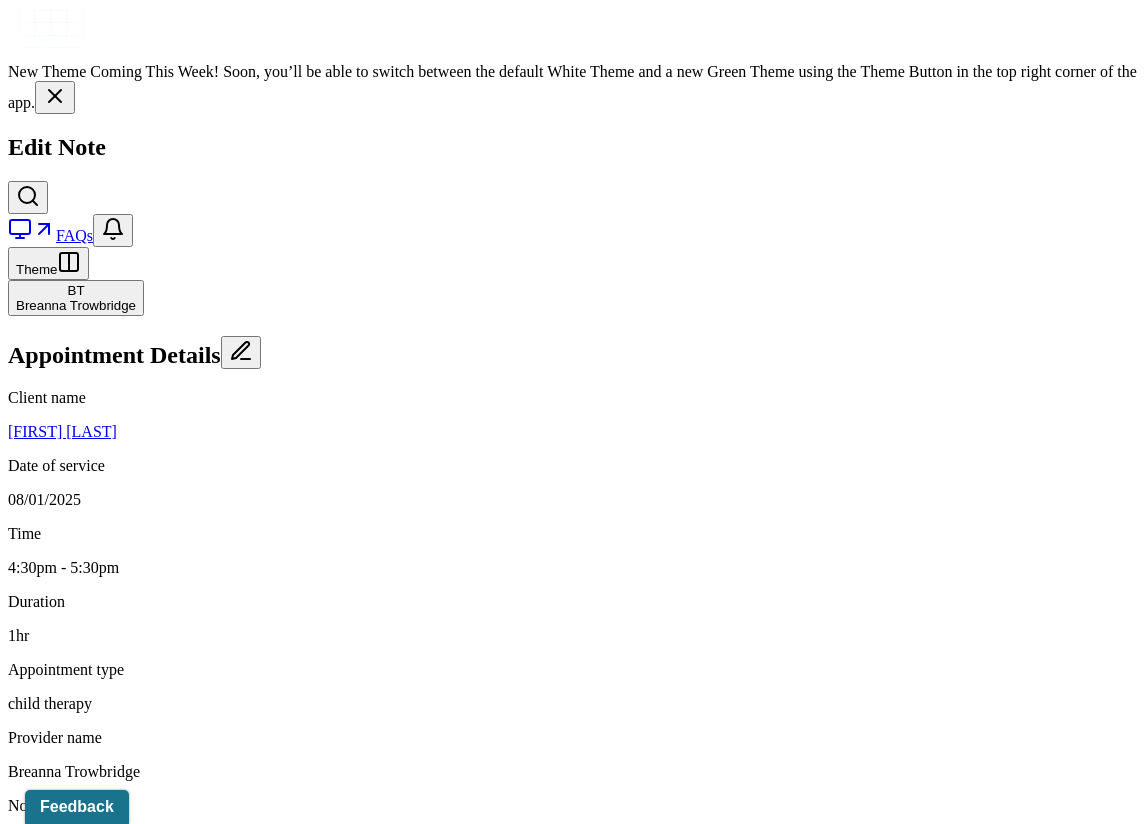 drag, startPoint x: 561, startPoint y: 457, endPoint x: 392, endPoint y: 454, distance: 169.02663 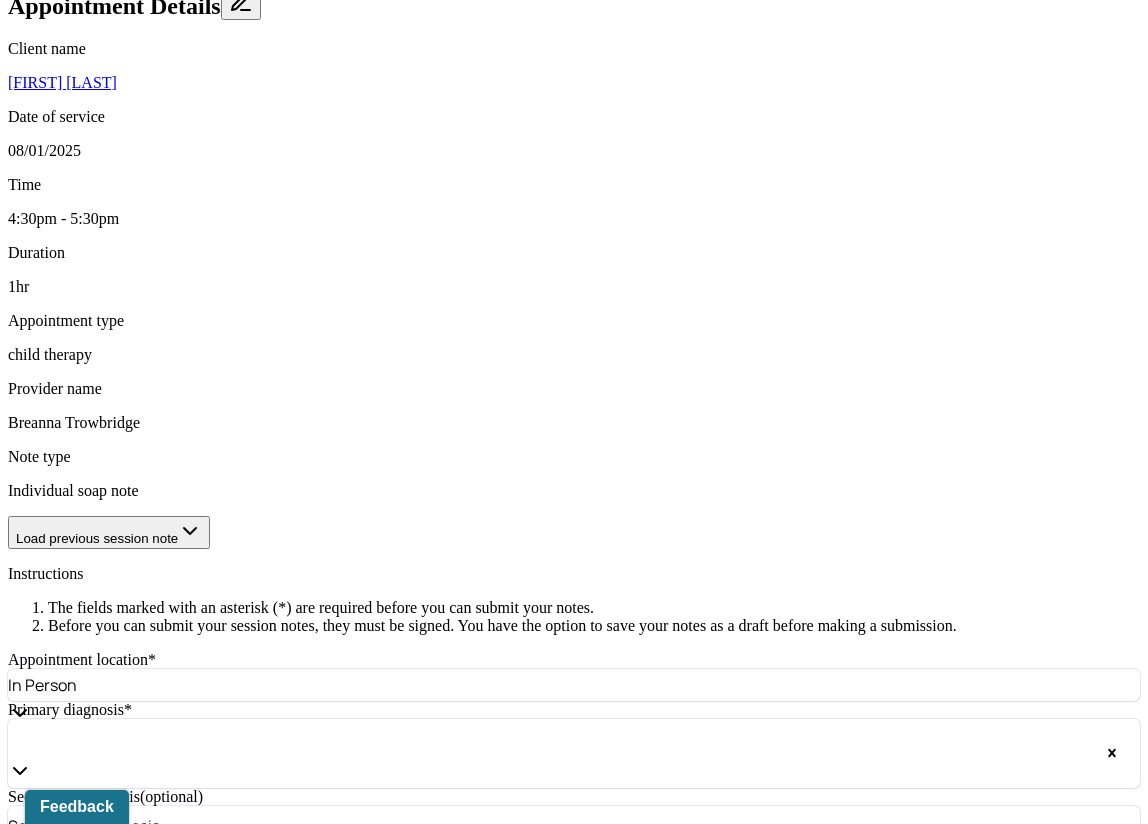 scroll, scrollTop: 728, scrollLeft: 0, axis: vertical 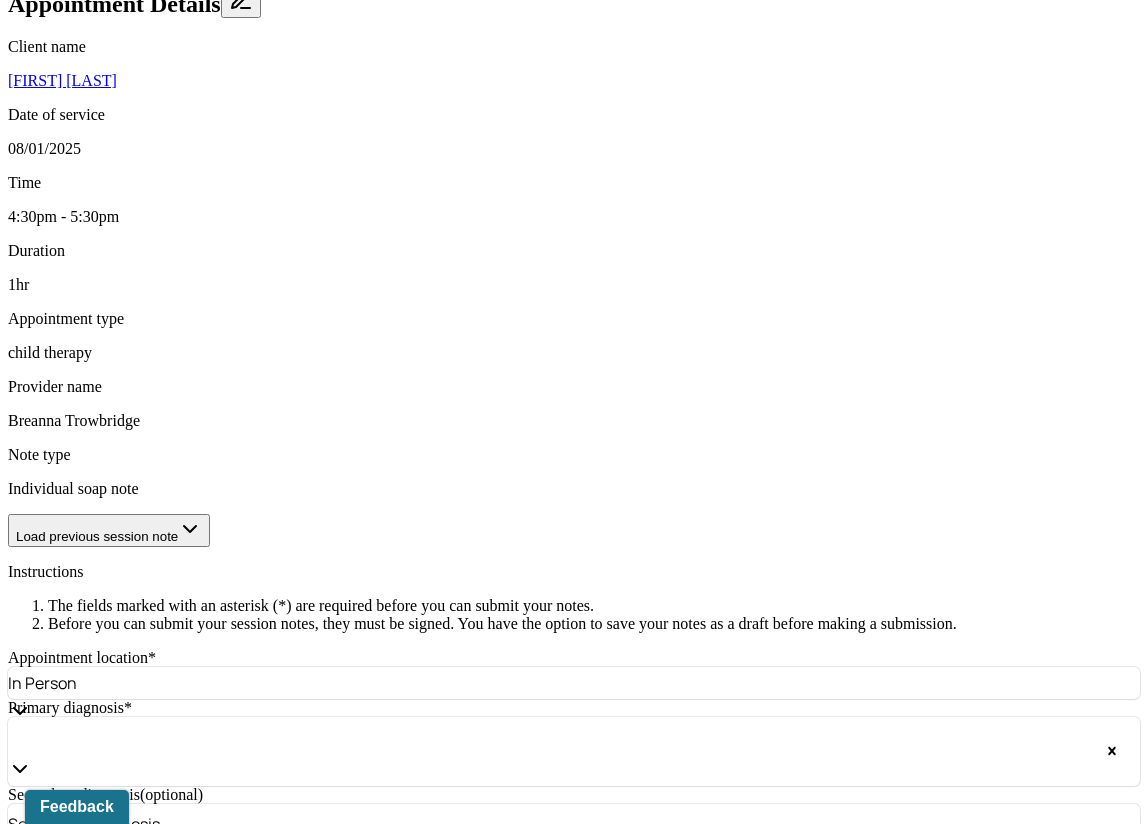 type on "Client displayed euthymic mood and introspection during session." 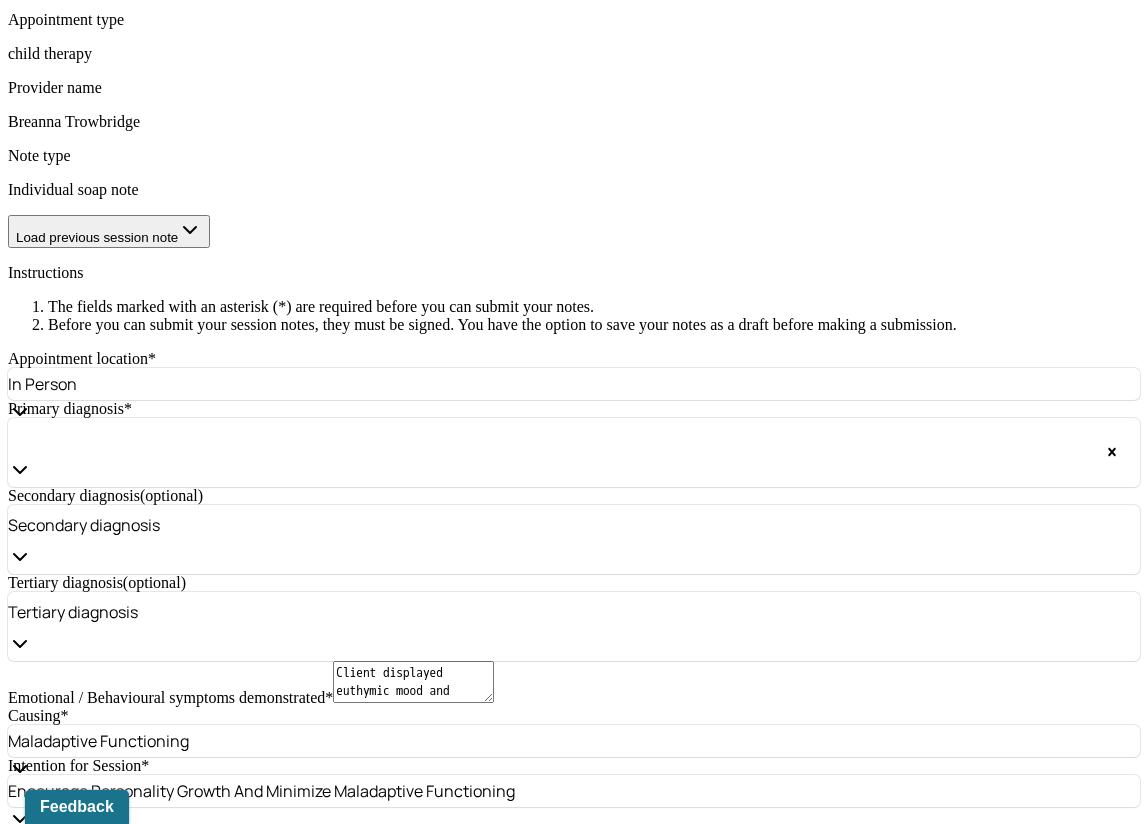 scroll, scrollTop: 1064, scrollLeft: 0, axis: vertical 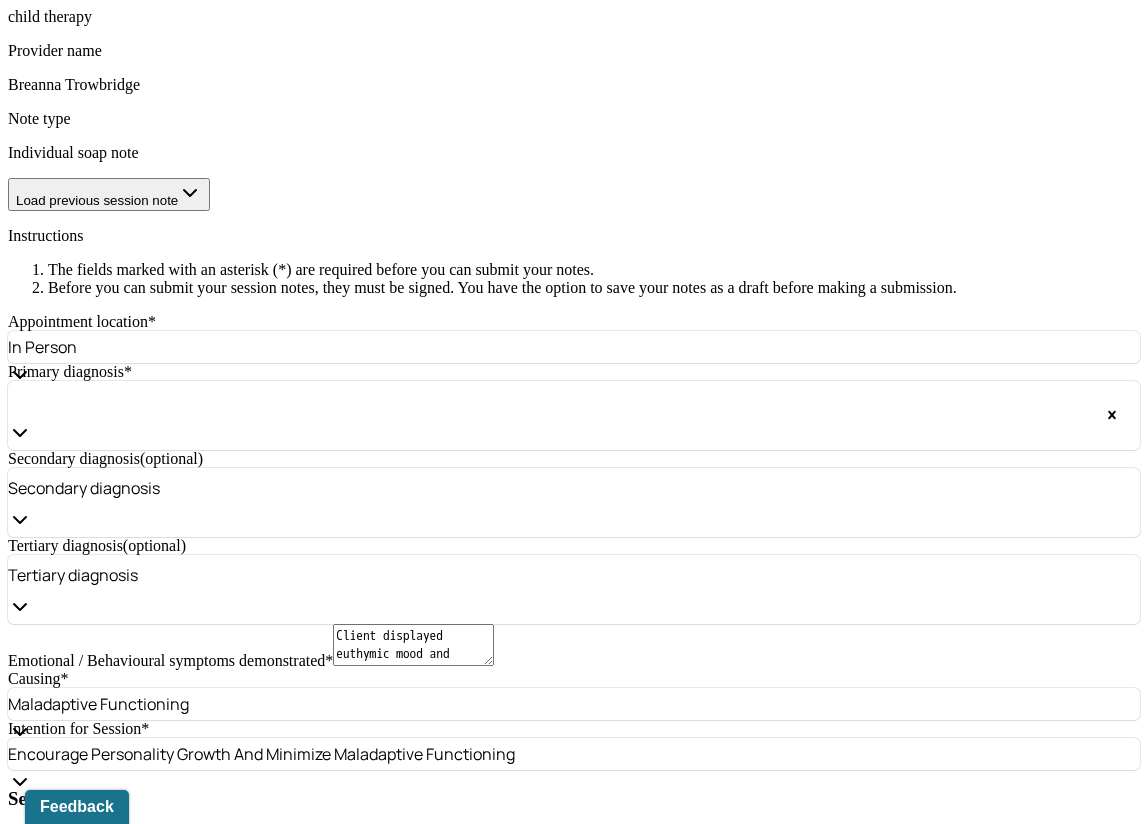 type on "Client and engaged and oriented x4. Clients mood and affect were congruent. Client displayed comfortable body language and posture." 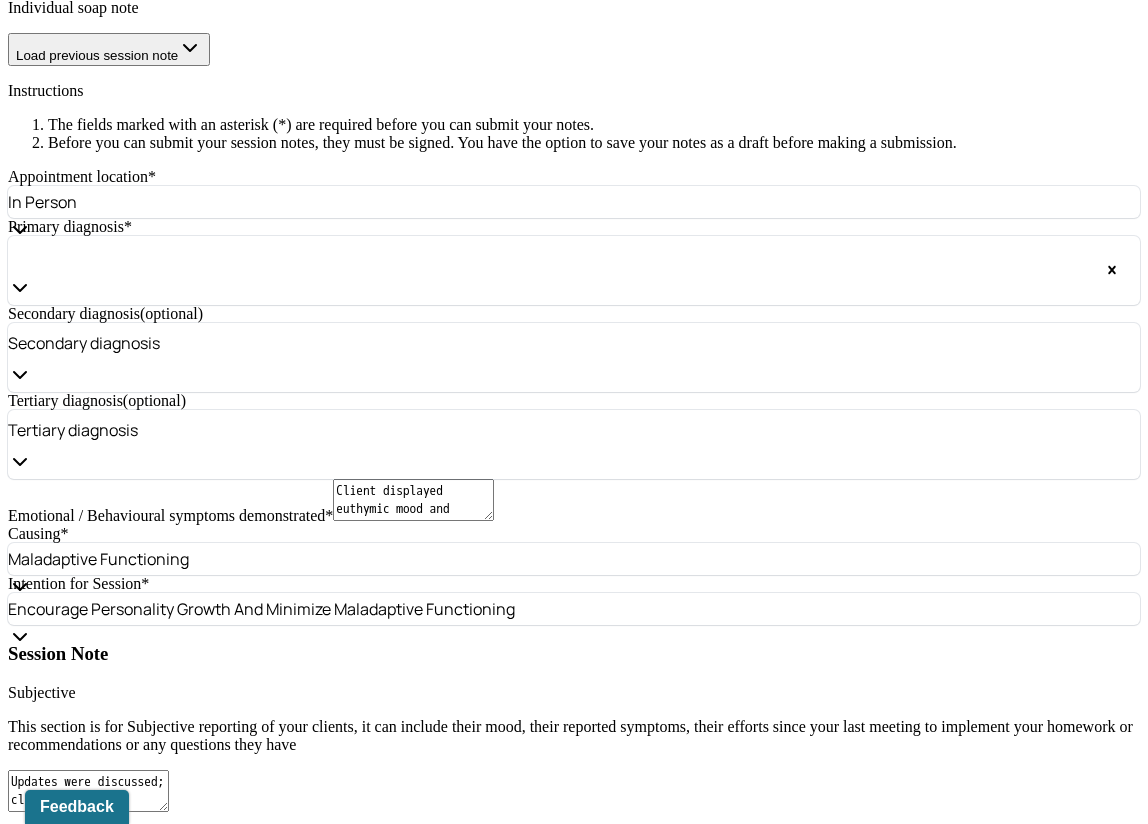 scroll, scrollTop: 1211, scrollLeft: 0, axis: vertical 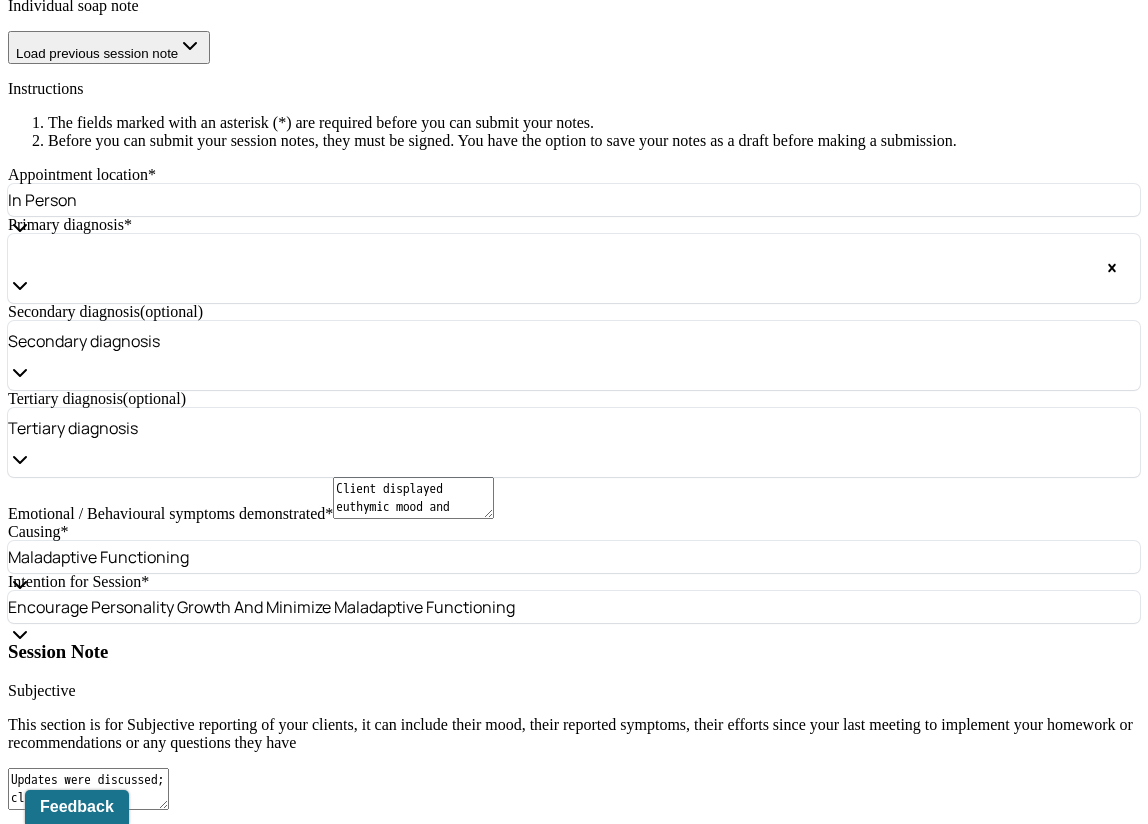 click on "Client reports making friends at a tennis camp he attended last week. Client discussed his previous experiences in therapy and progress. Psychoeducation was provided on the importance of the therapeutic relationship. Strengths based theory was used when identifying the client's progress and changes made." at bounding box center (88, 1103) 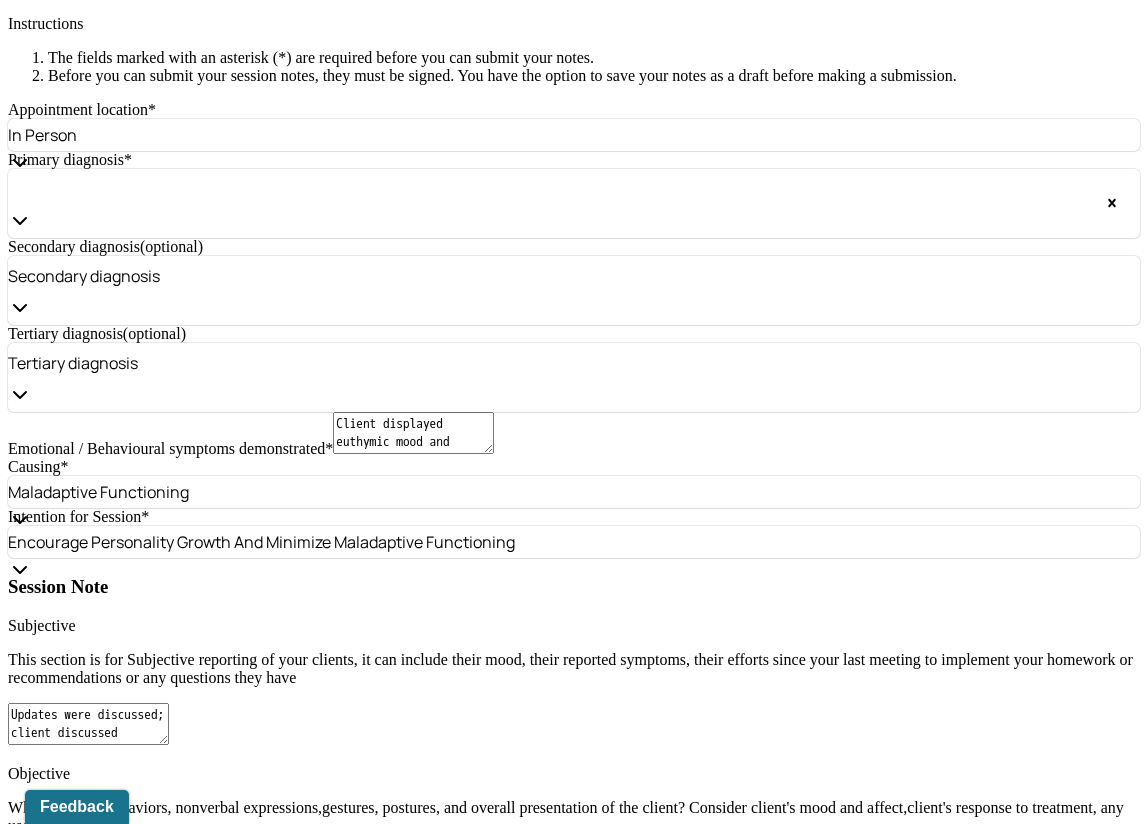 scroll, scrollTop: 1272, scrollLeft: 0, axis: vertical 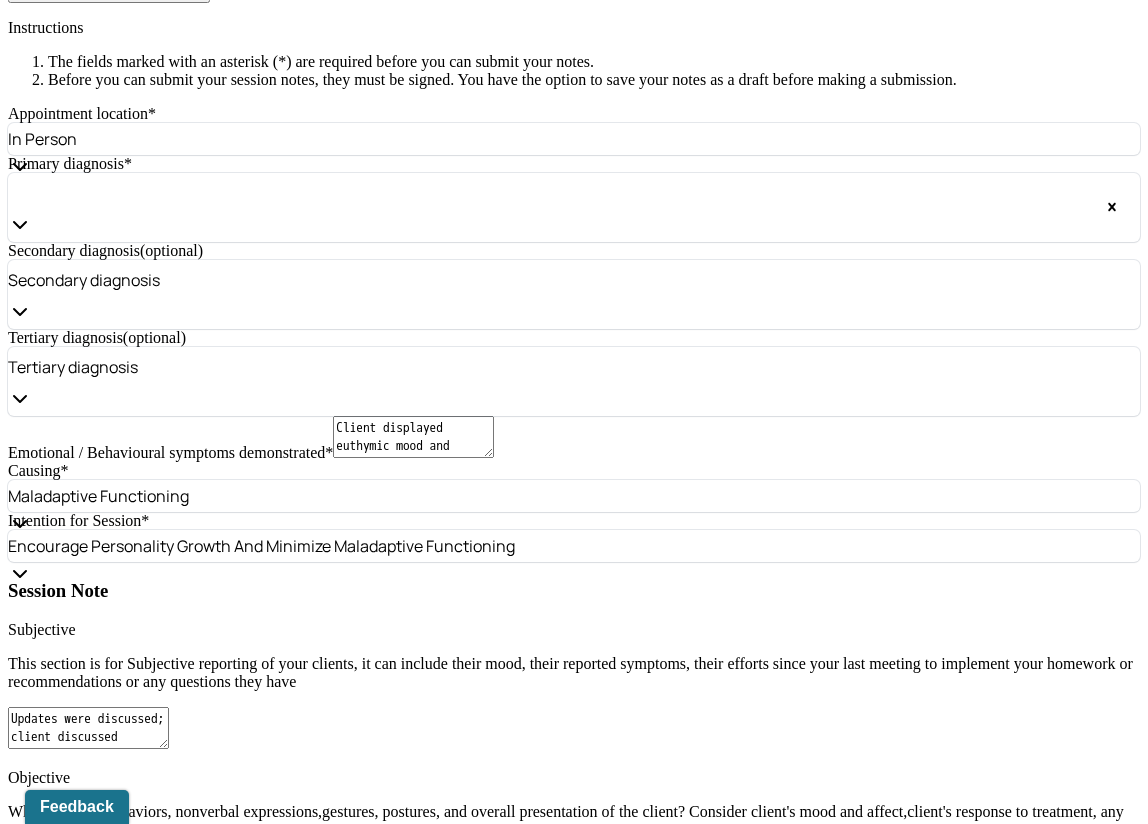 type on "Client reports making friends at a tennis camp he attended last week. Humanism was utilized when providing supportive environment for the client and encouraging his efforts. Client discussed his previous experiences in therapy and progress made. Psychoeducation was provided on the importance of the therapeutic relationship. Strengths based theory was used when identifying the client's progress and changes made." 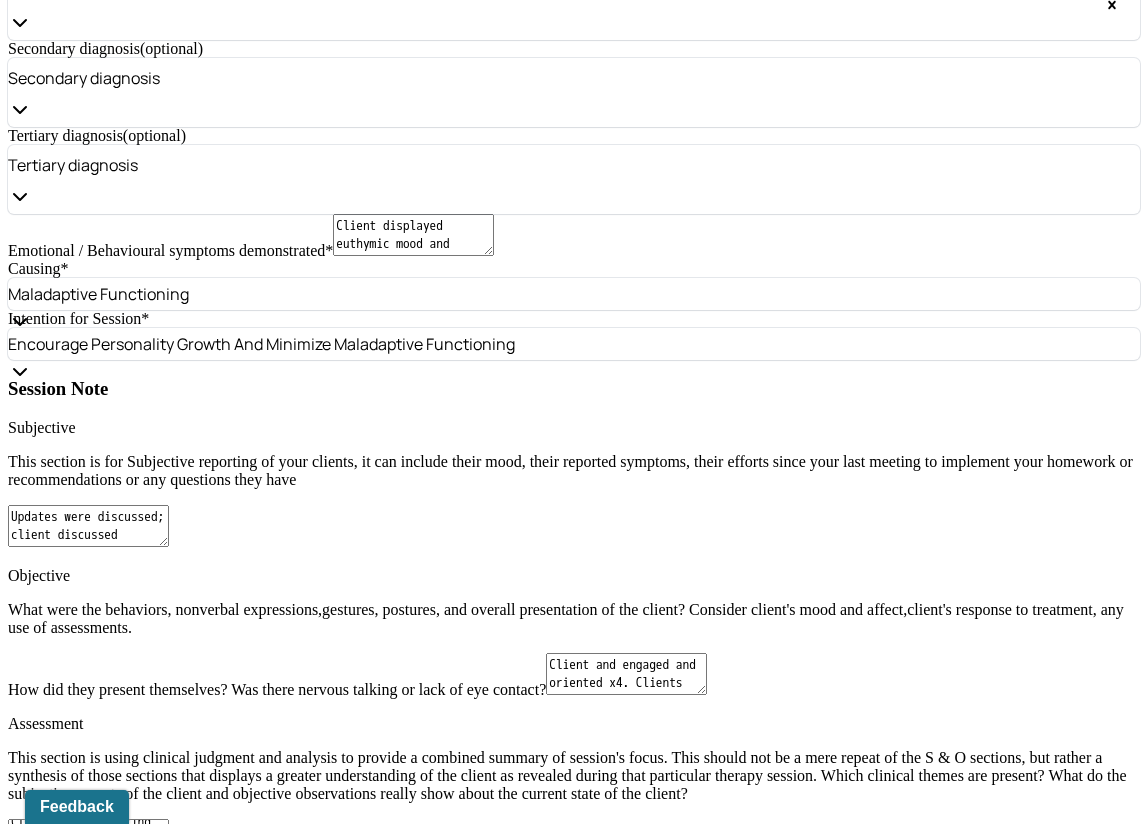 scroll, scrollTop: 1476, scrollLeft: 0, axis: vertical 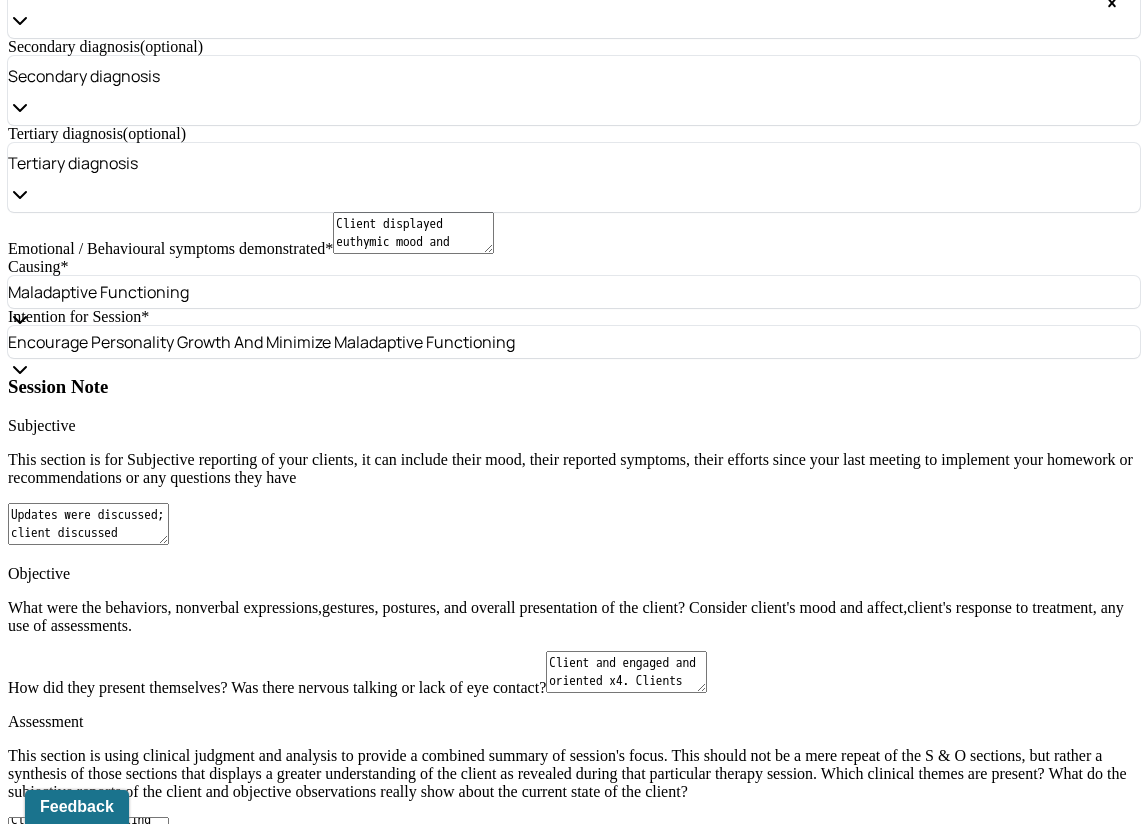 click on "Psychoeducation" at bounding box center [18, 1696] 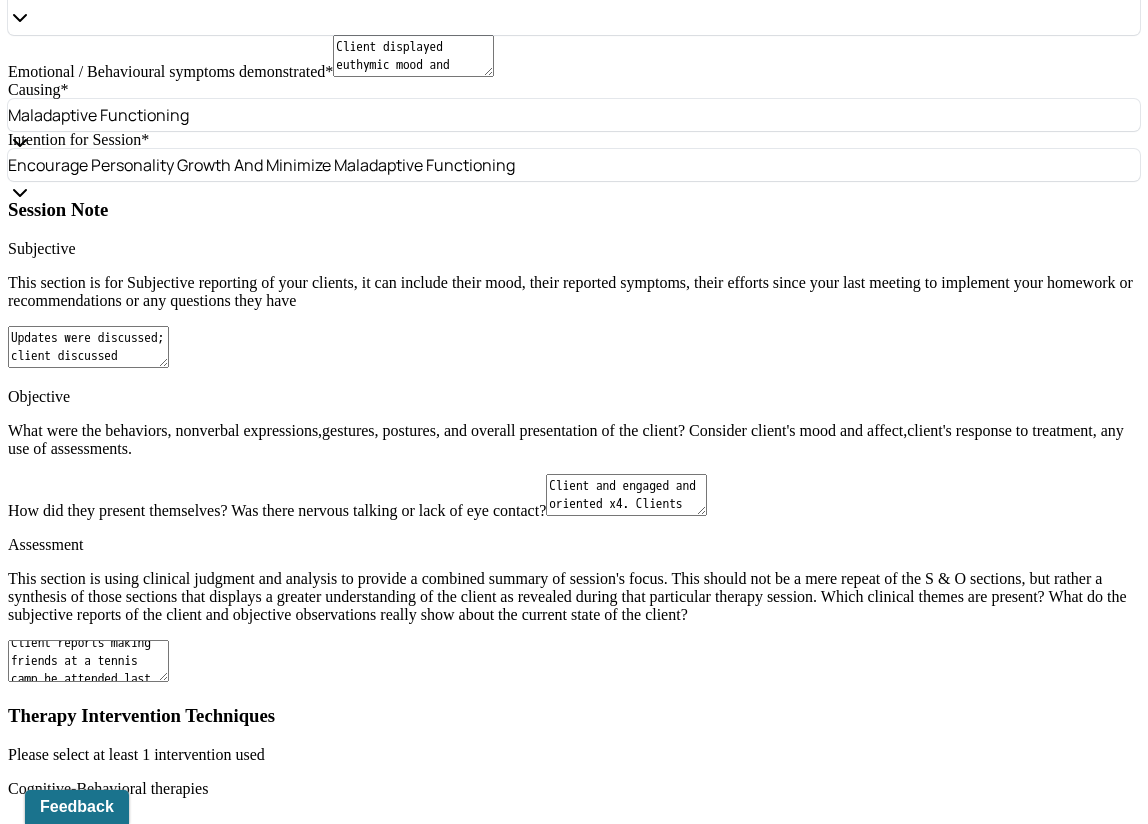 scroll, scrollTop: 1654, scrollLeft: 0, axis: vertical 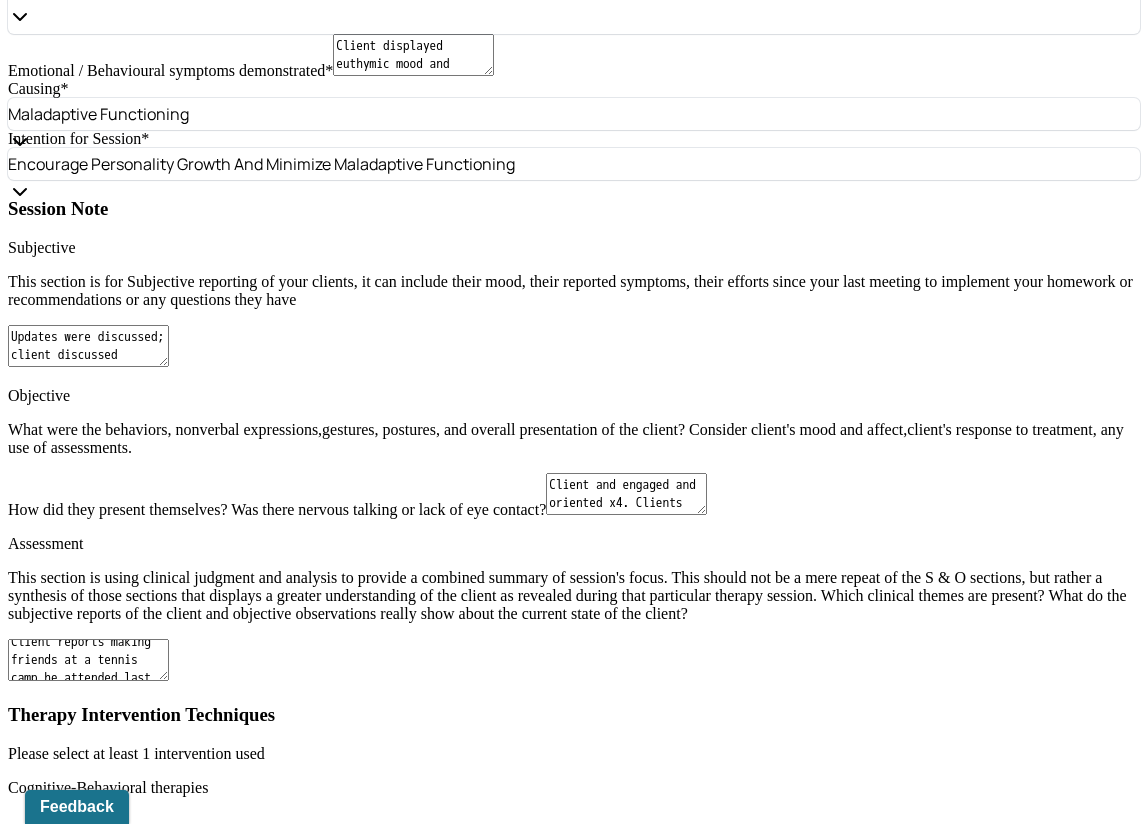 drag, startPoint x: 881, startPoint y: 529, endPoint x: 628, endPoint y: 527, distance: 253.0079 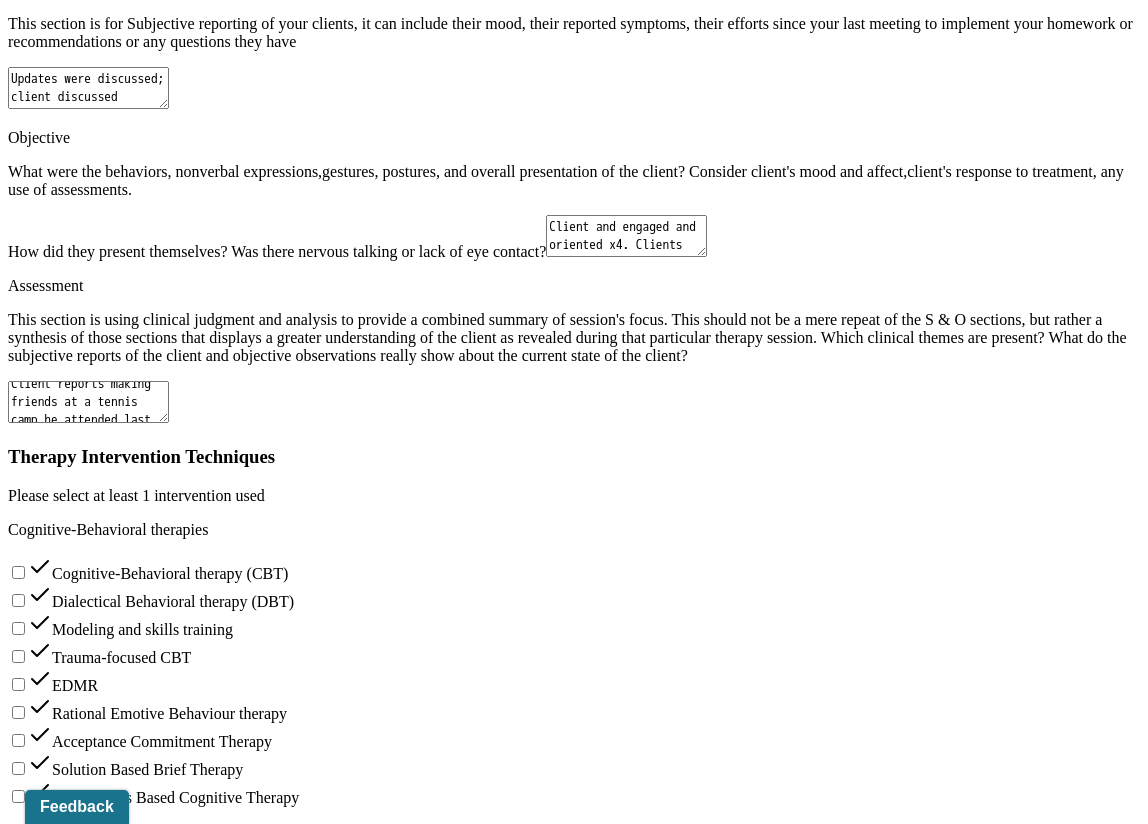 scroll, scrollTop: 1984, scrollLeft: 0, axis: vertical 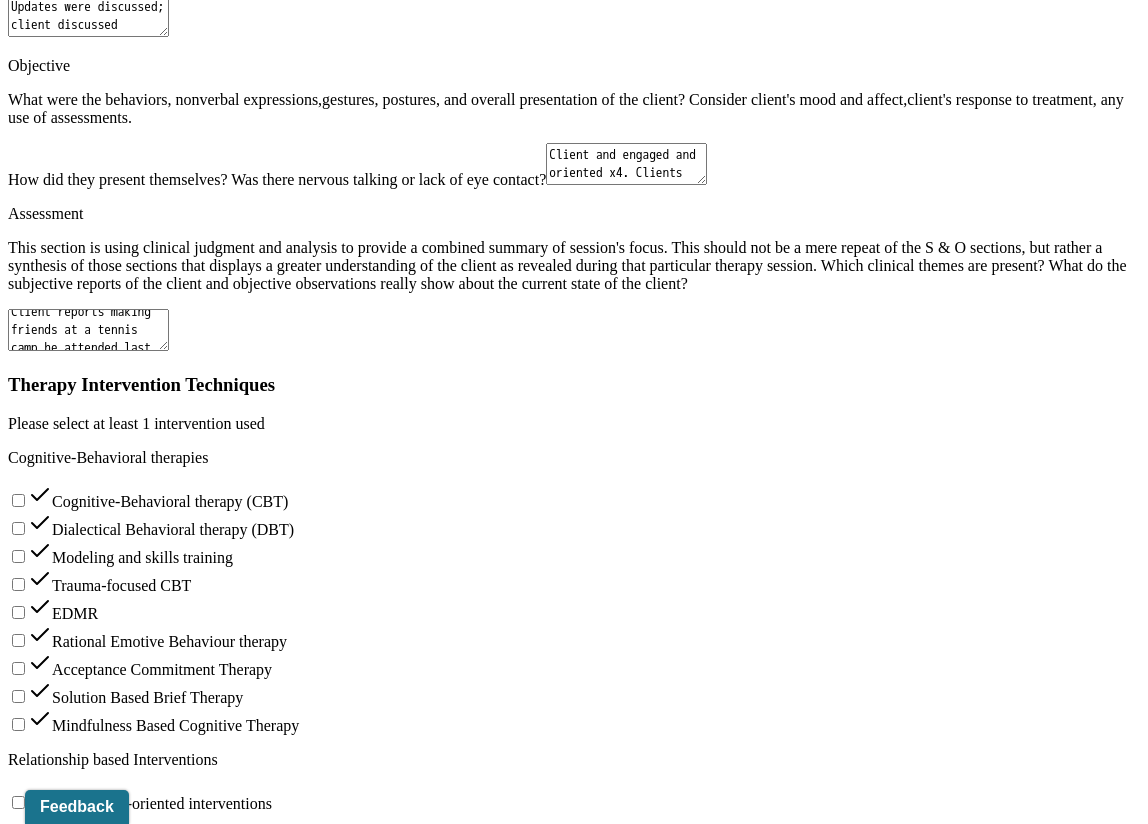 type on "Next session to continue to build rapport and explore areas for growth" 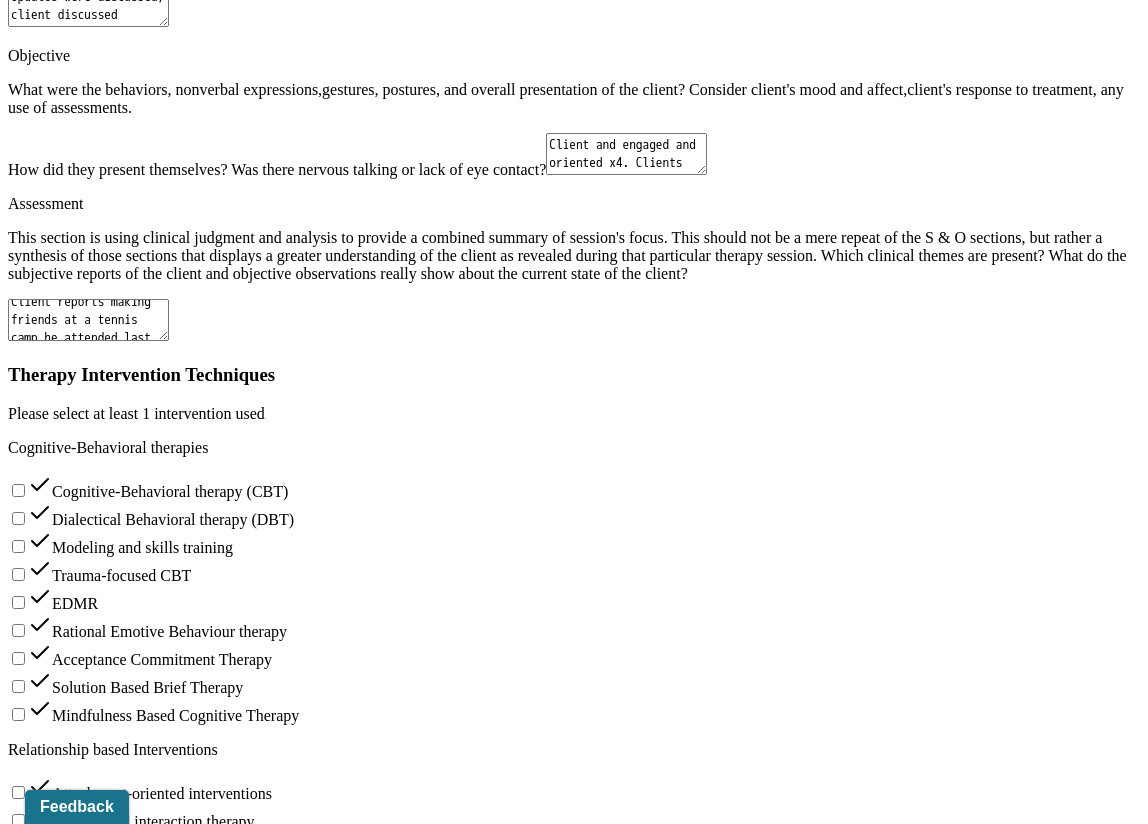 click on "Good prognosis due to clients willingness to participate in self exploration" at bounding box center (88, 1779) 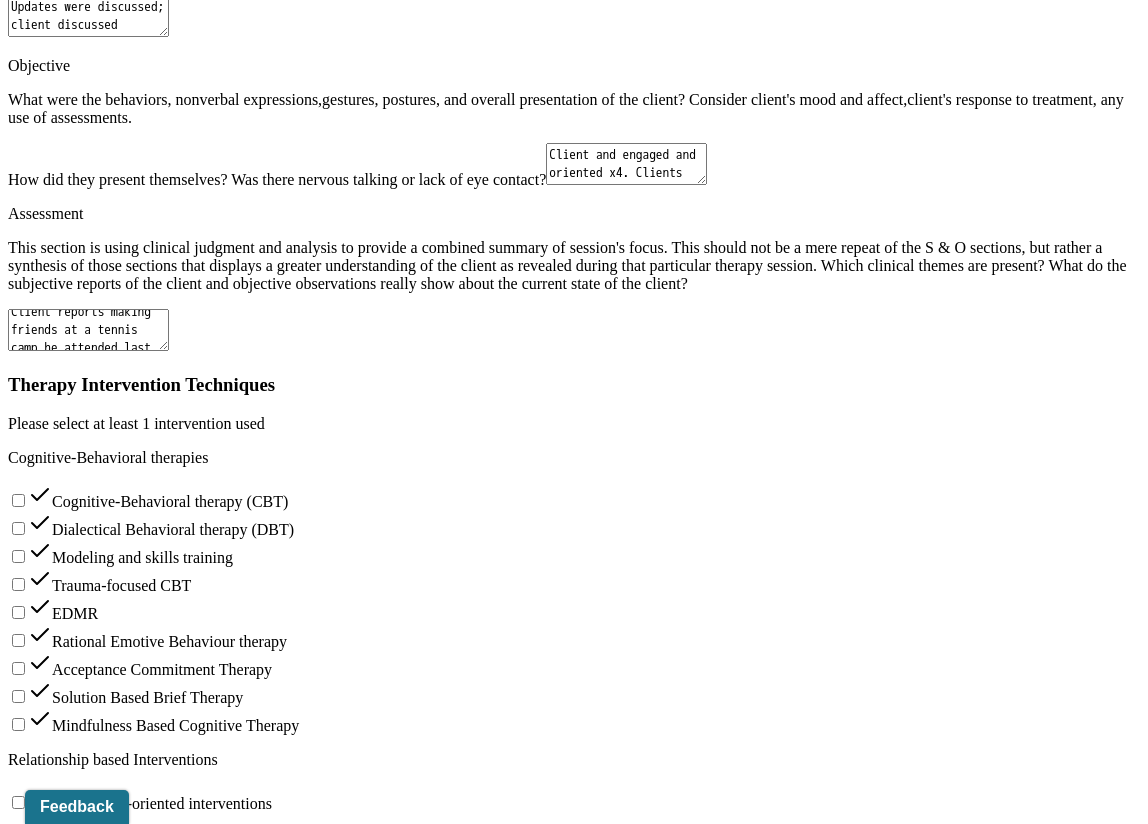 type on "Good prognosis due to clients willingness to engage in self-discovery" 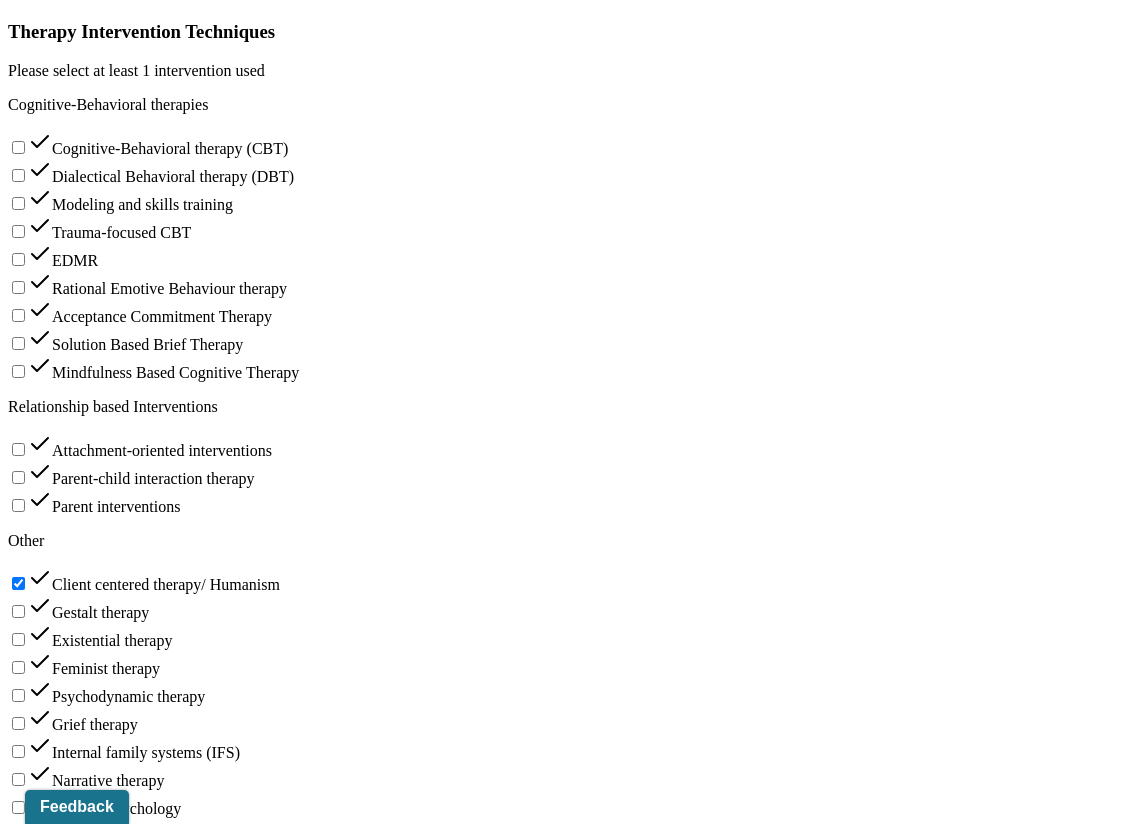 scroll, scrollTop: 2348, scrollLeft: 0, axis: vertical 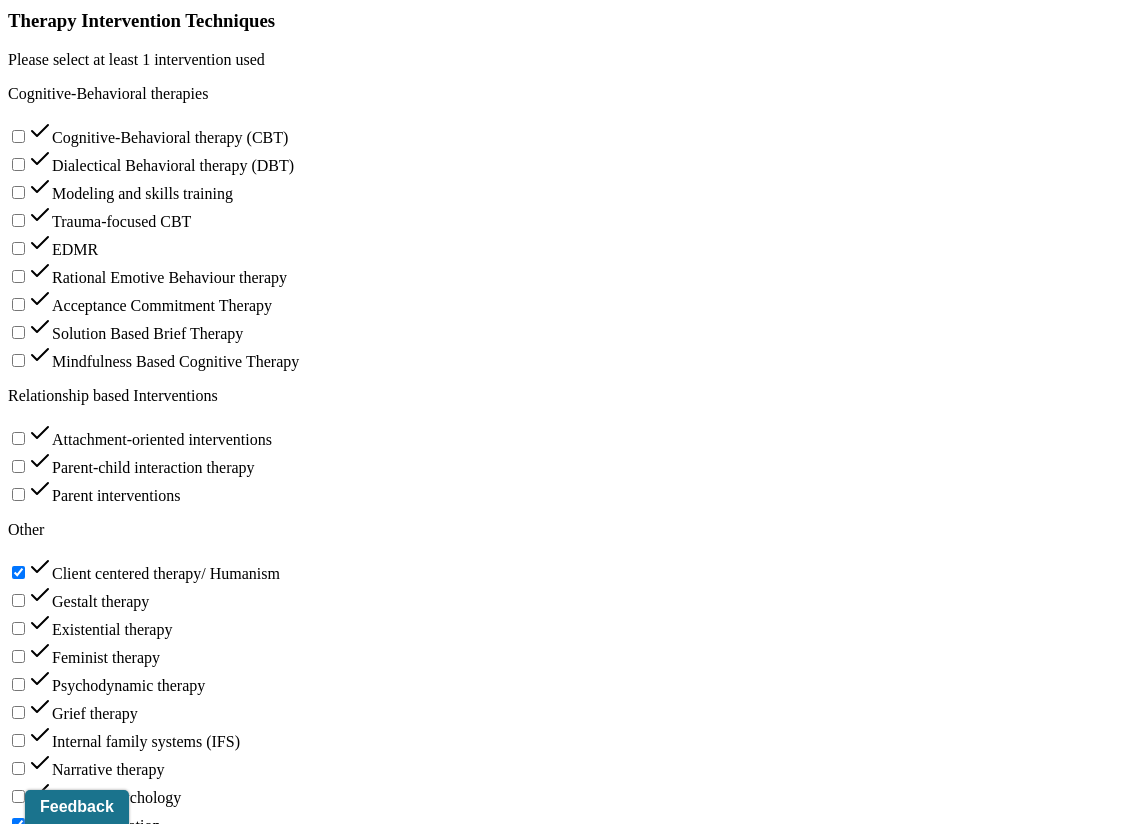 type on "Client was reflective and responsive during session" 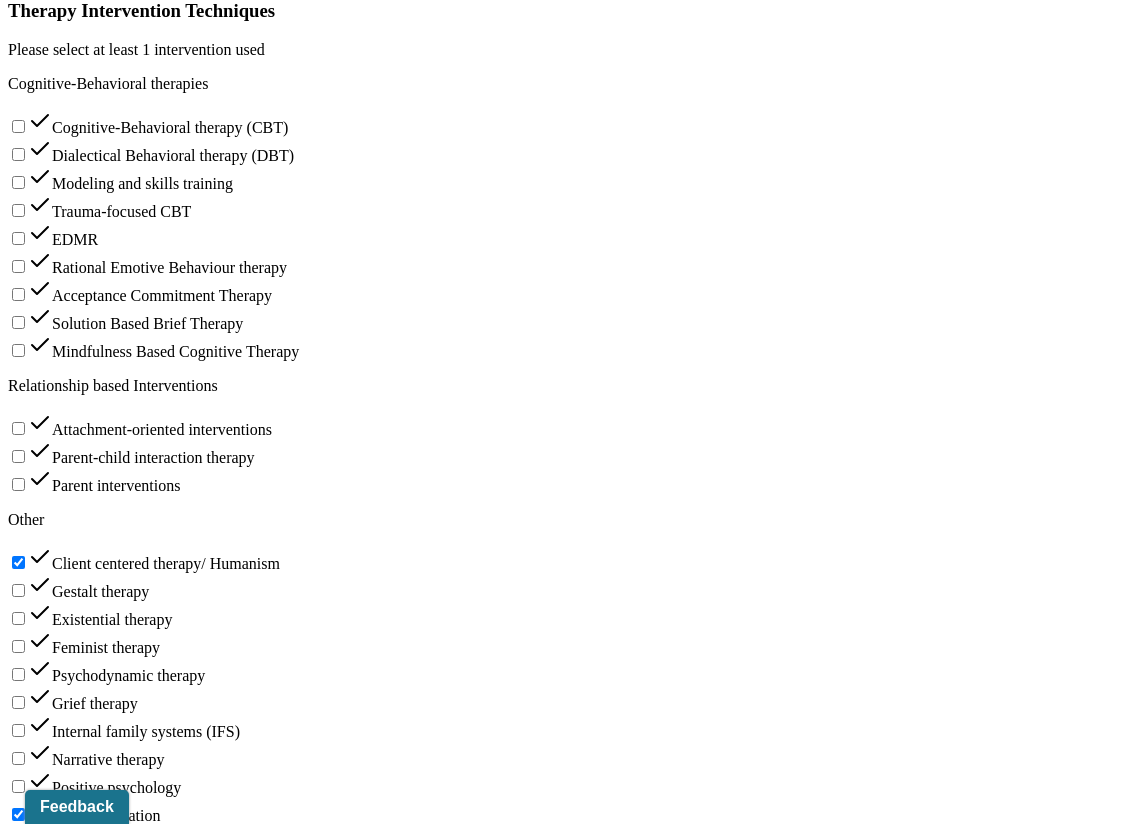 type on "Goals 2&3 were focus of the session" 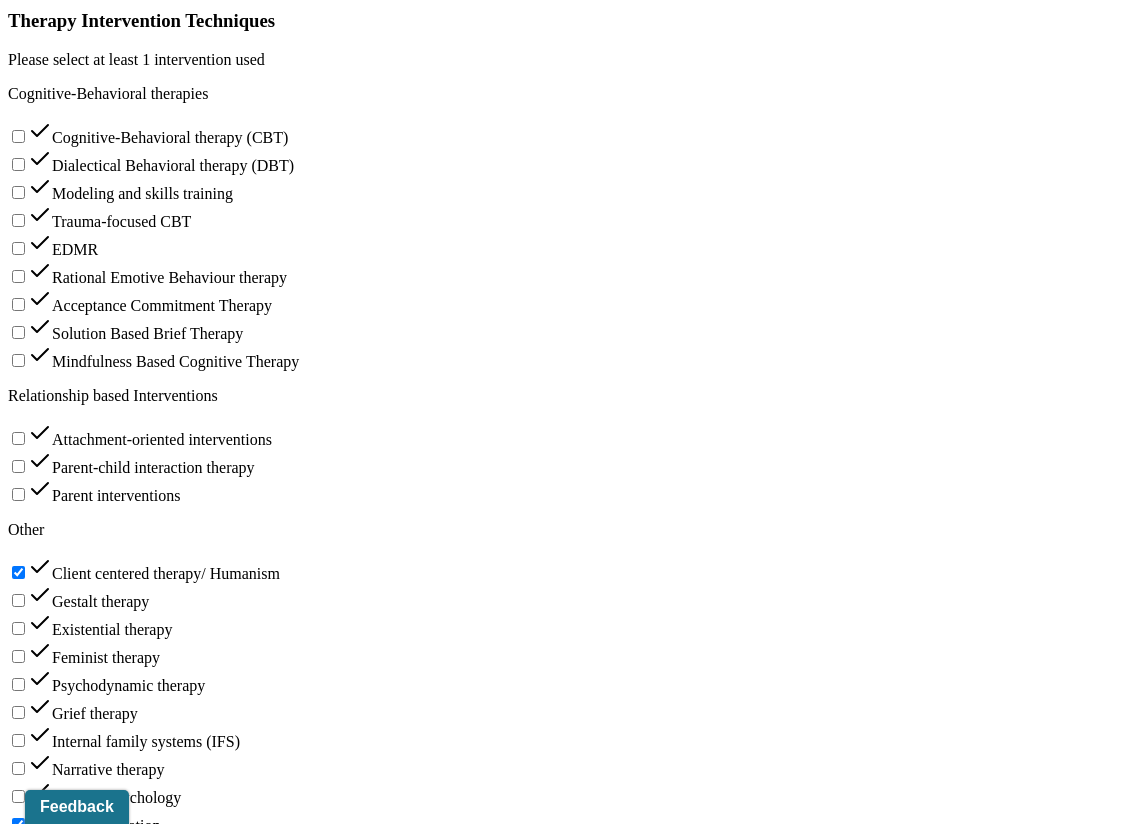 drag, startPoint x: 833, startPoint y: 532, endPoint x: 823, endPoint y: 507, distance: 26.925823 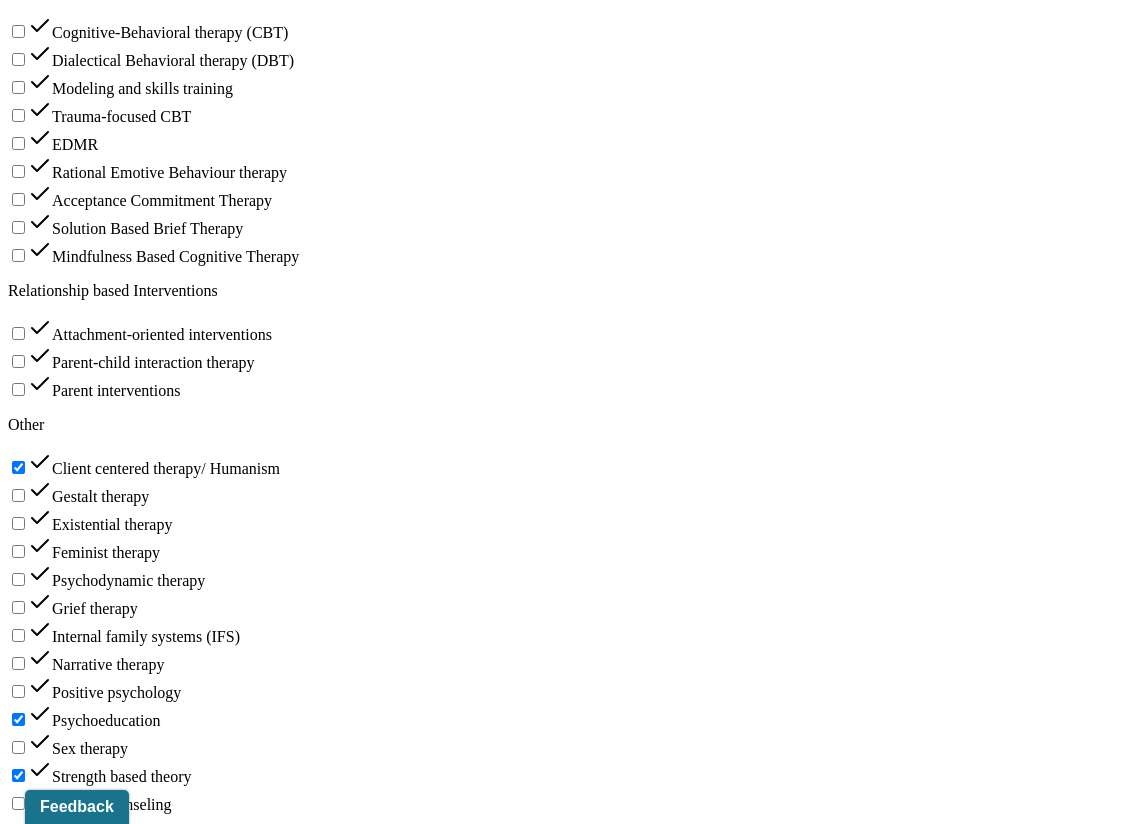 scroll, scrollTop: 2455, scrollLeft: 0, axis: vertical 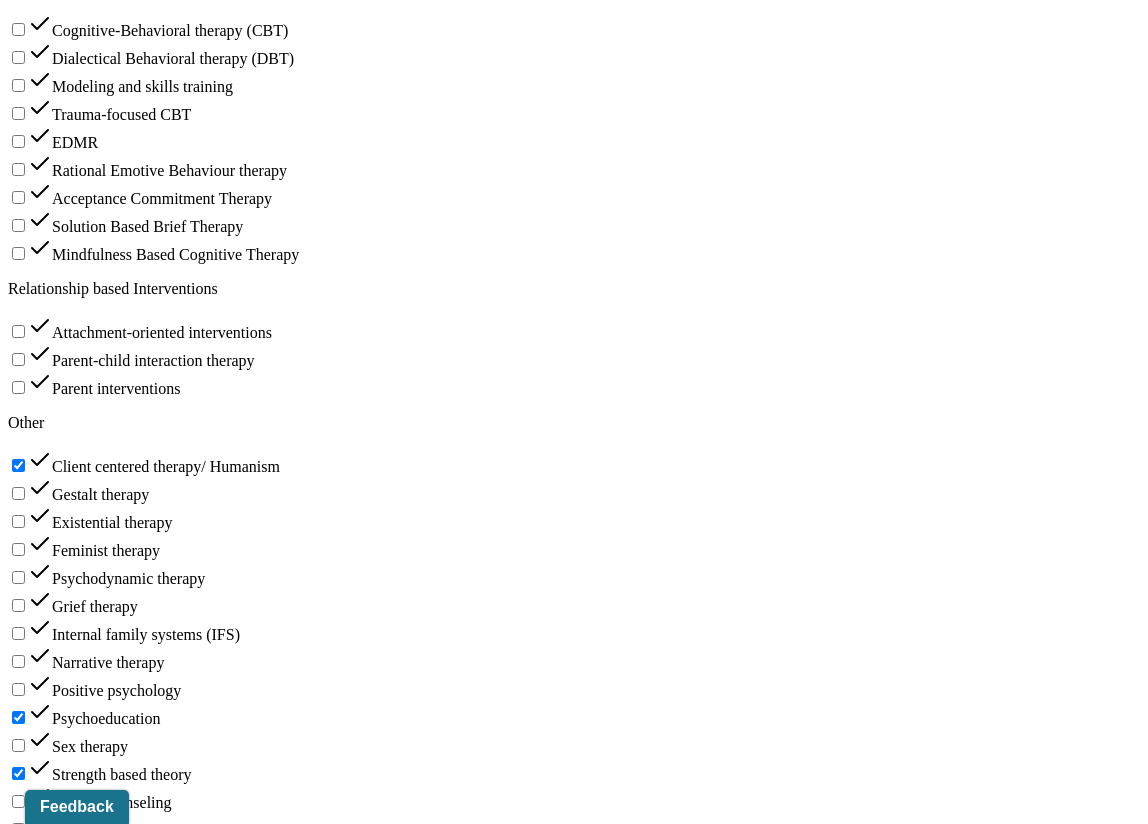 type on "Progress; client recognizes impact of how others perceive him" 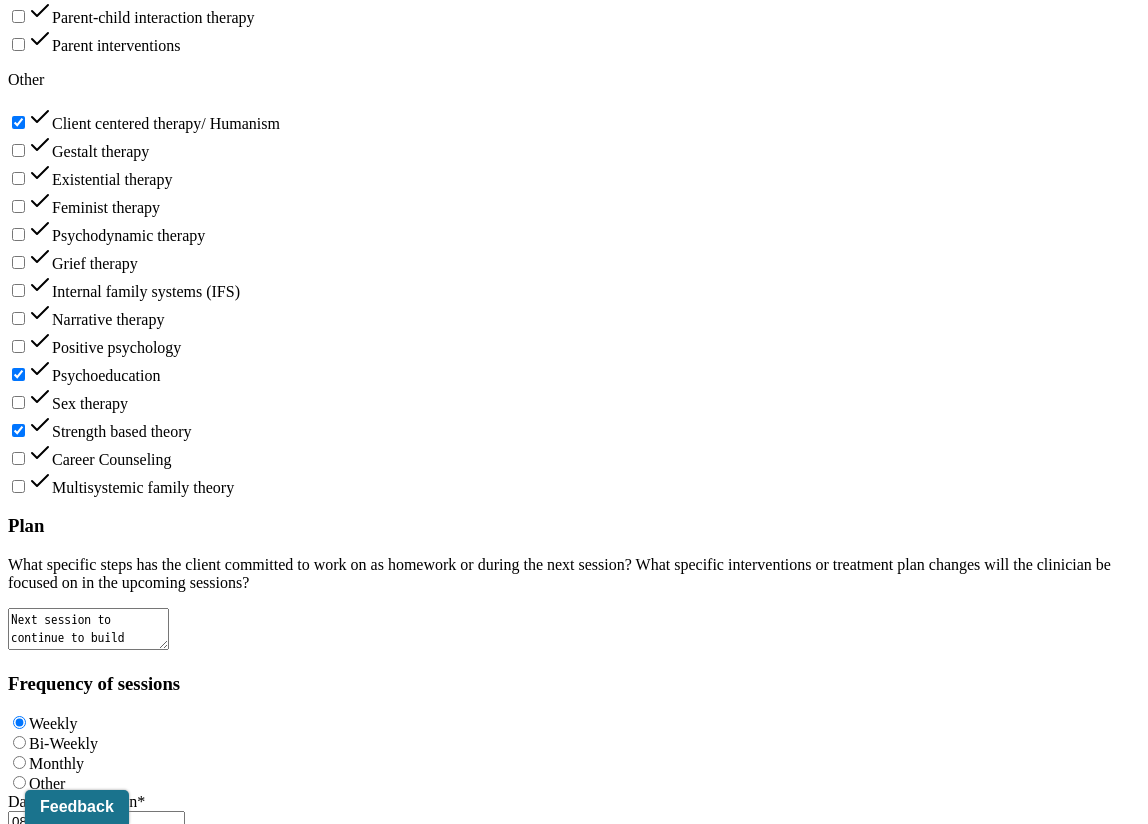 scroll, scrollTop: 2799, scrollLeft: 0, axis: vertical 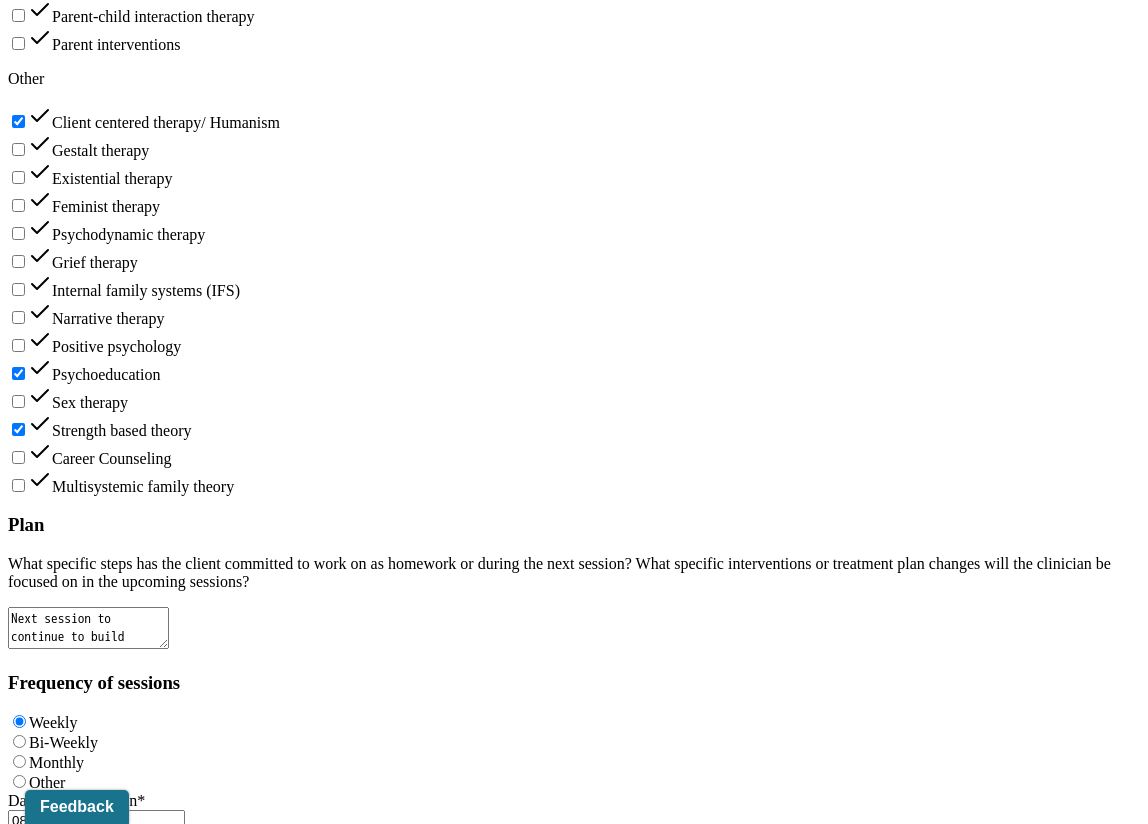 type on "Progress; client reports growth in his ability to create new meaningful connections" 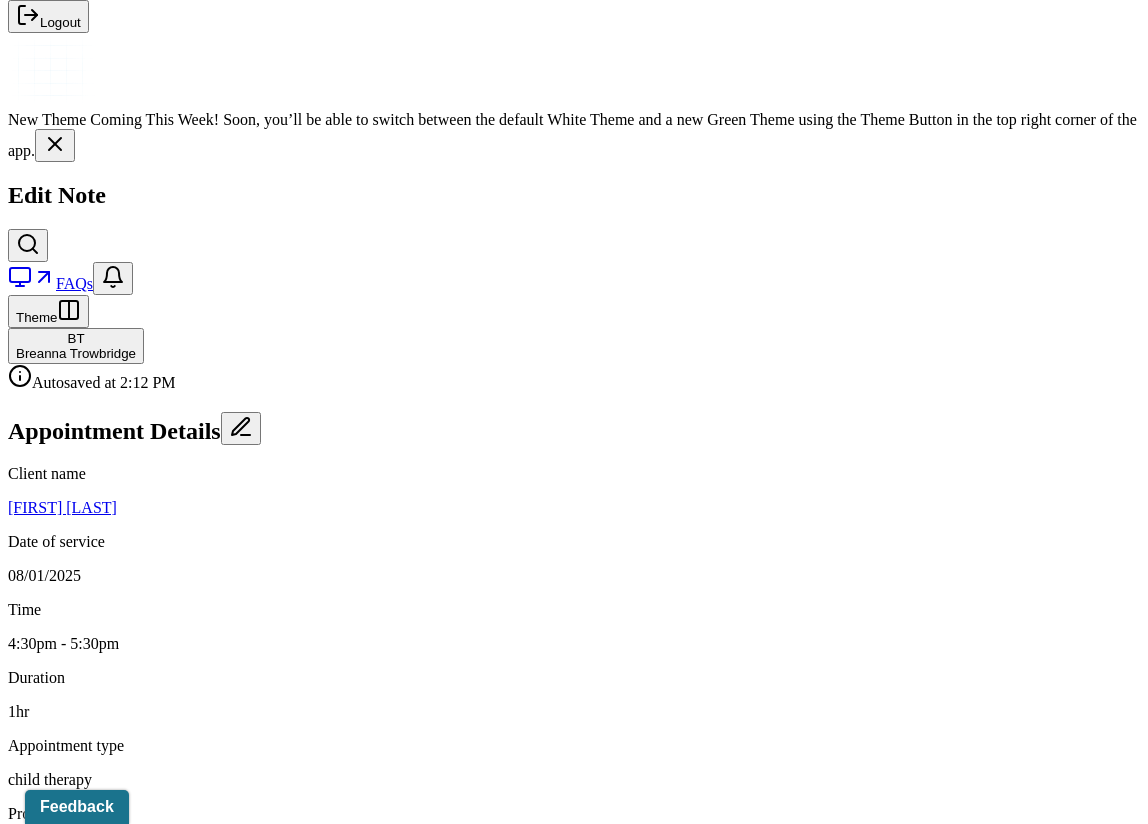 scroll, scrollTop: 455, scrollLeft: 0, axis: vertical 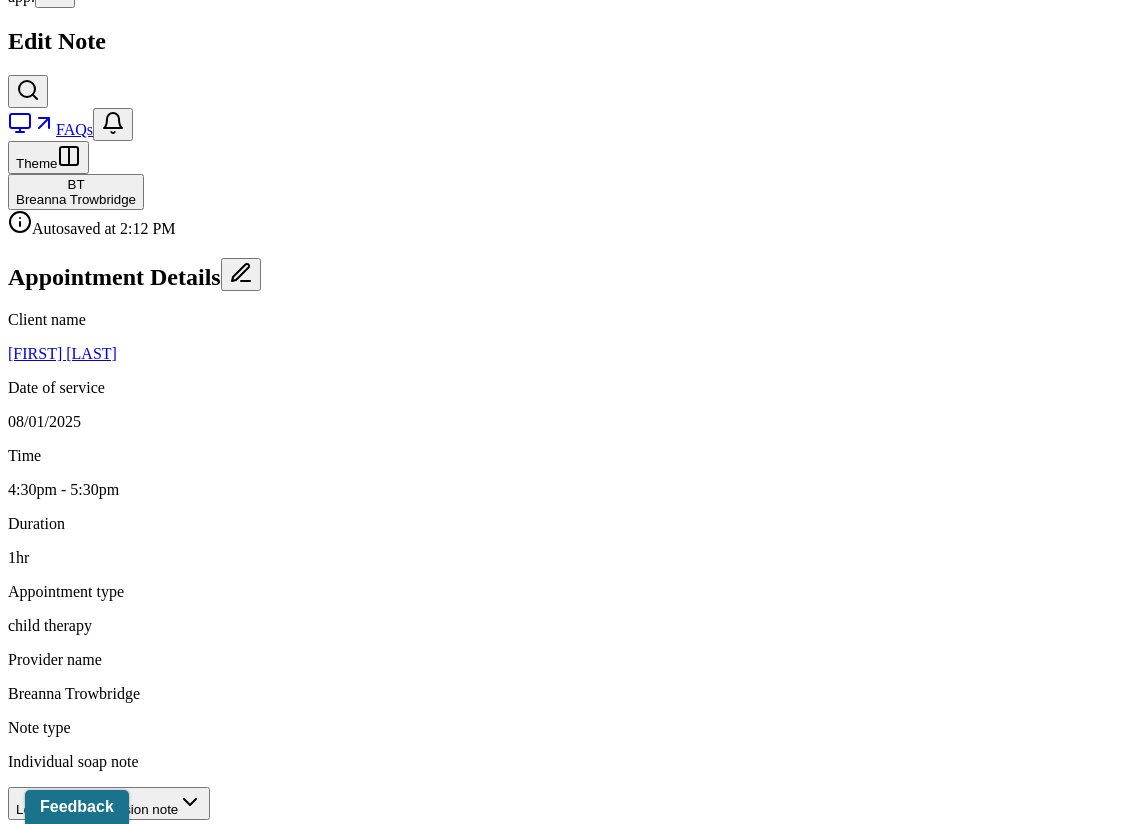 type on "bt1" 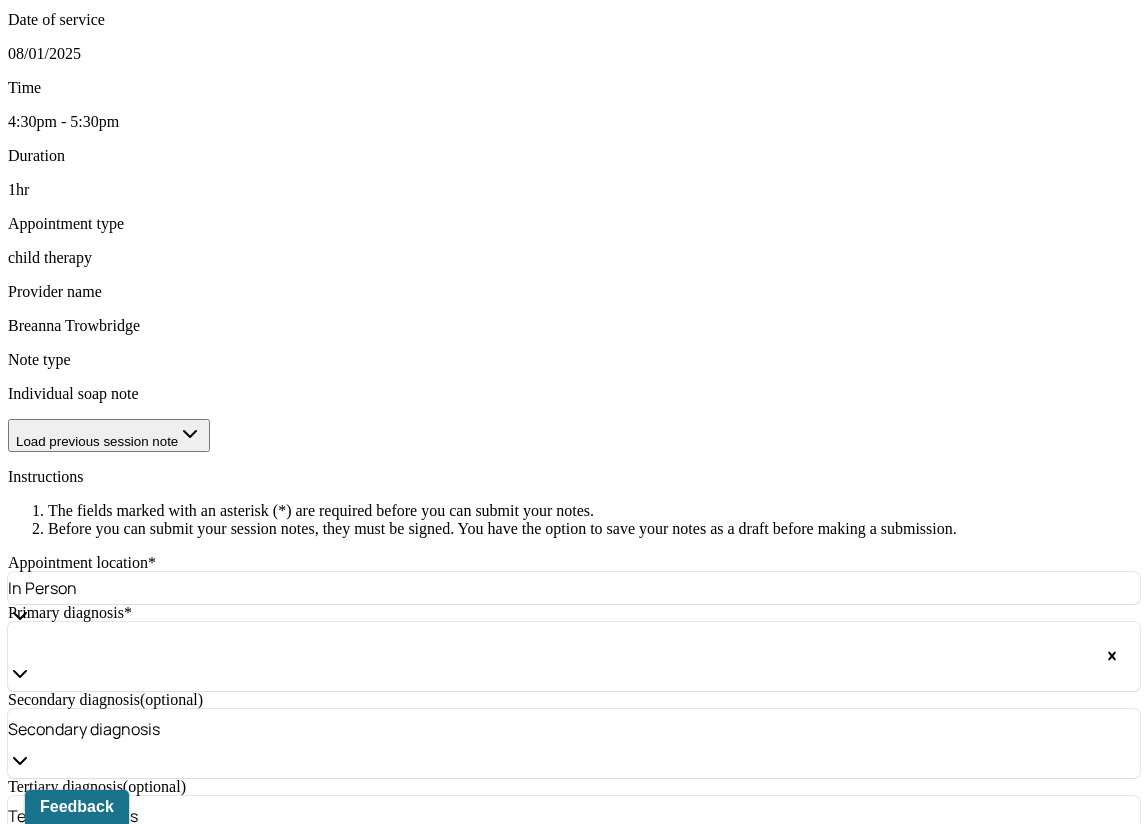 scroll, scrollTop: 1085, scrollLeft: 0, axis: vertical 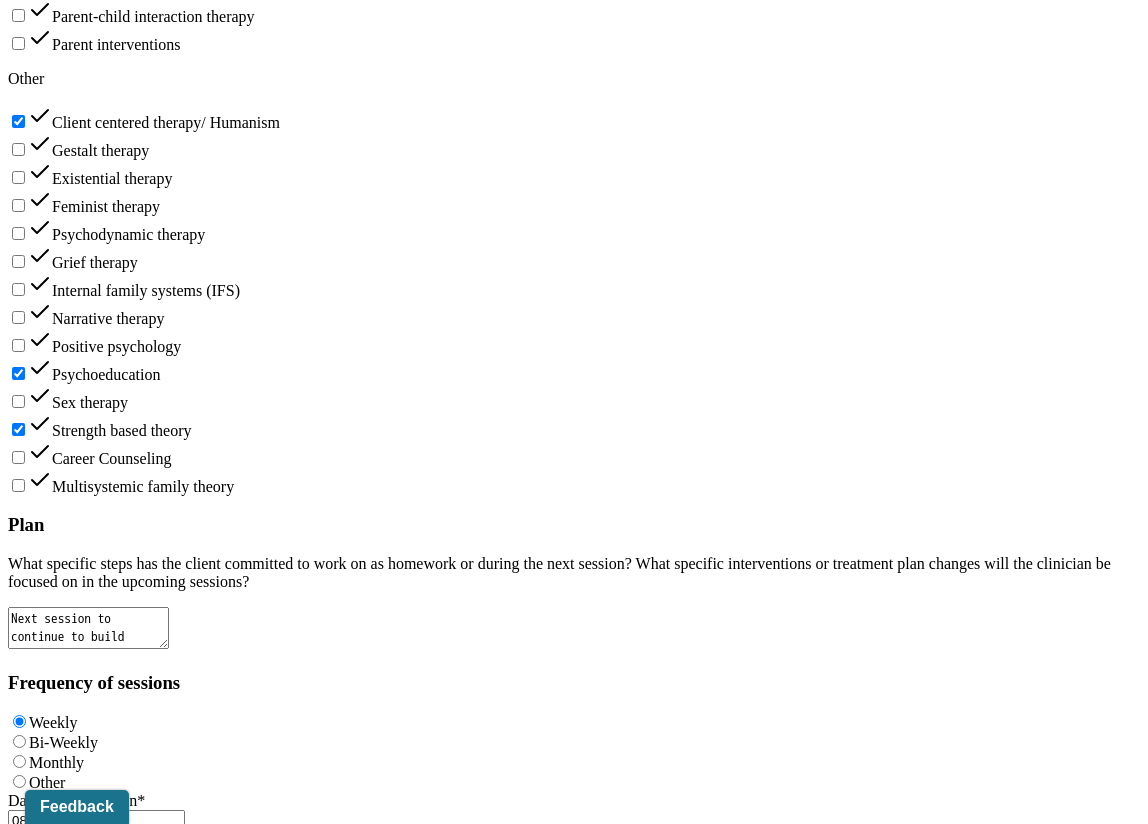 click on "Submit for review" at bounding box center [162, 1872] 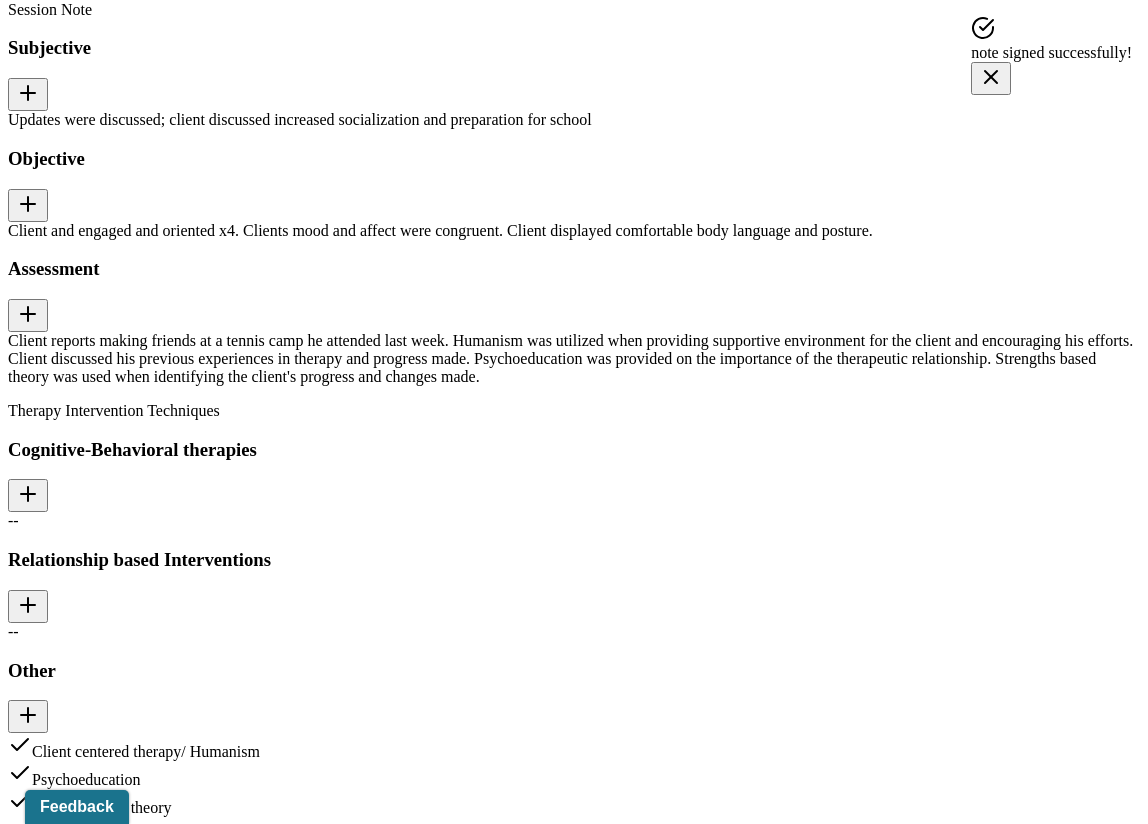 click on "Notes" at bounding box center (216, -2590) 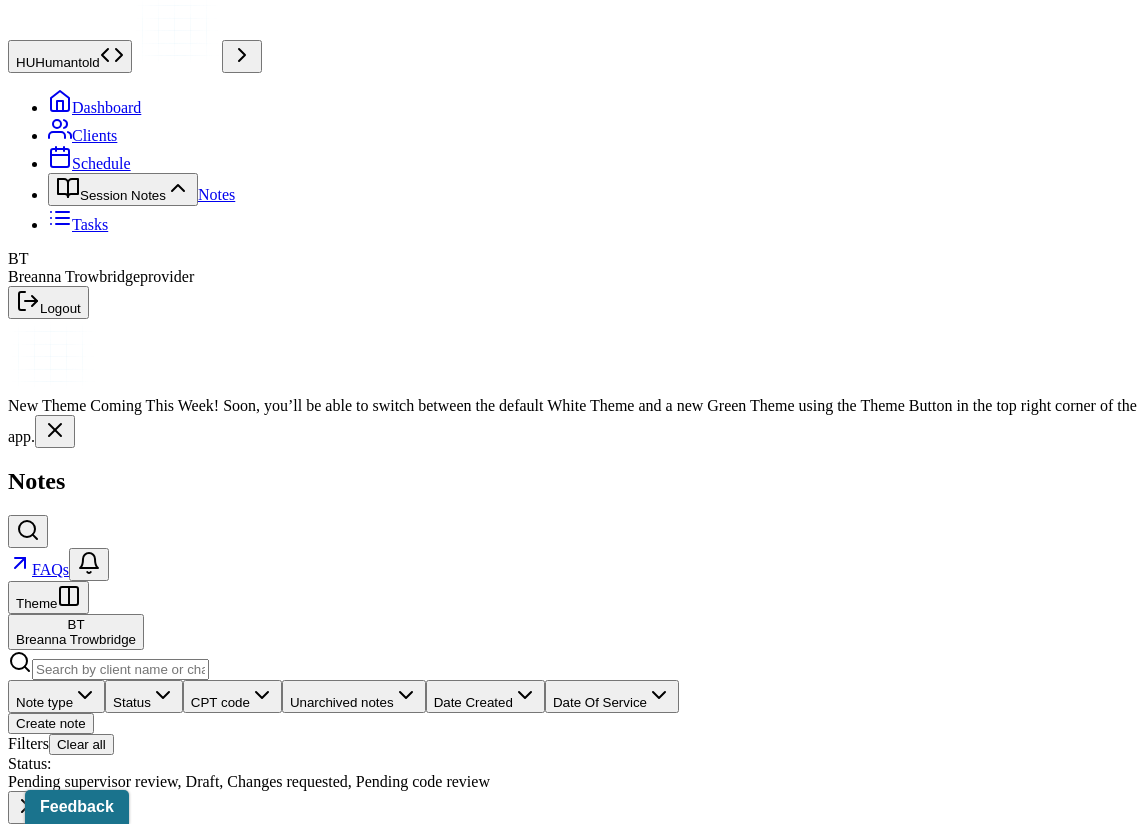scroll, scrollTop: 0, scrollLeft: 0, axis: both 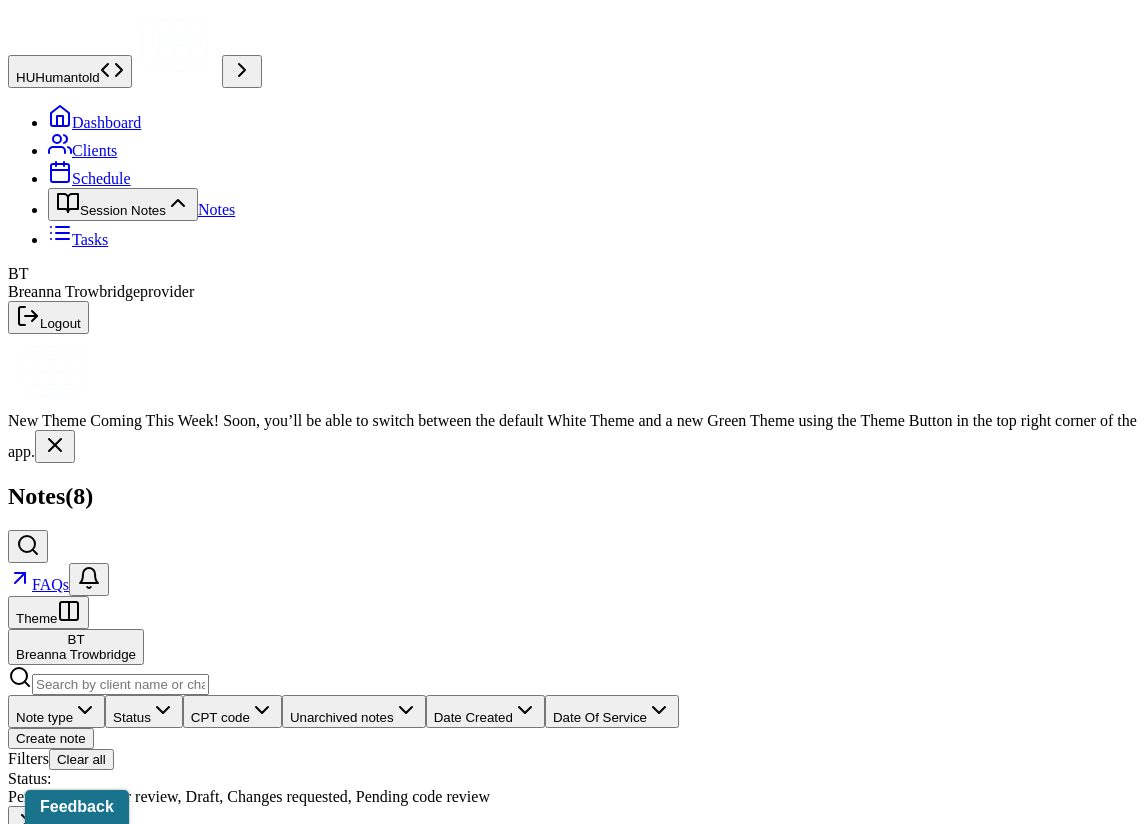 click on "Individual soap note" at bounding box center (243, 1022) 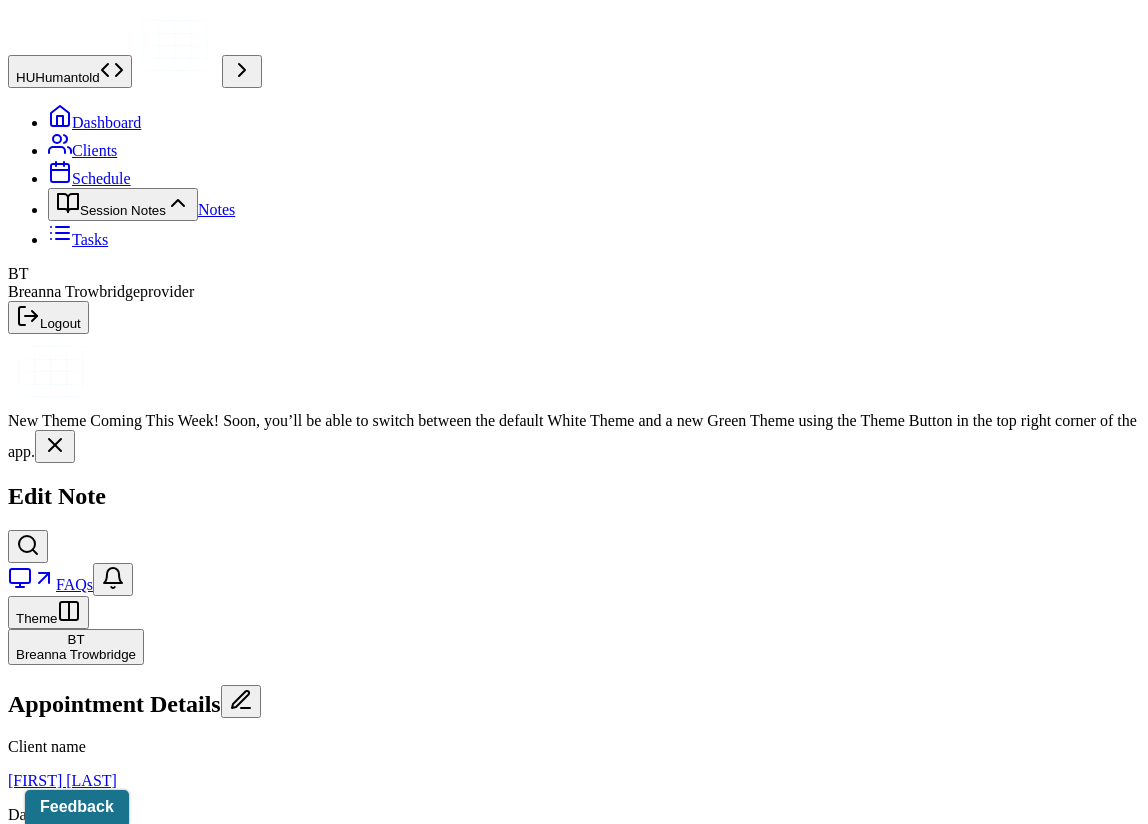 click on "Save as draft" at bounding box center (55, 4643) 